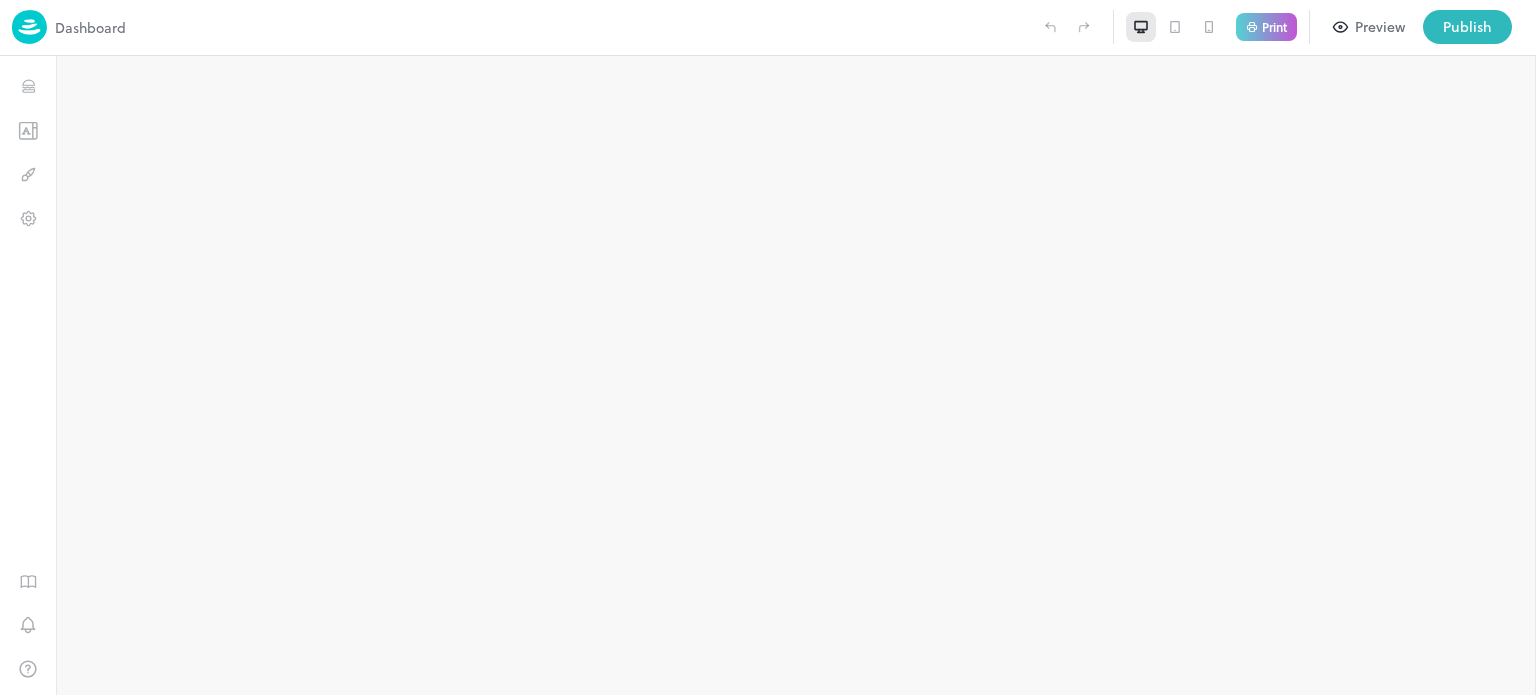 scroll, scrollTop: 0, scrollLeft: 0, axis: both 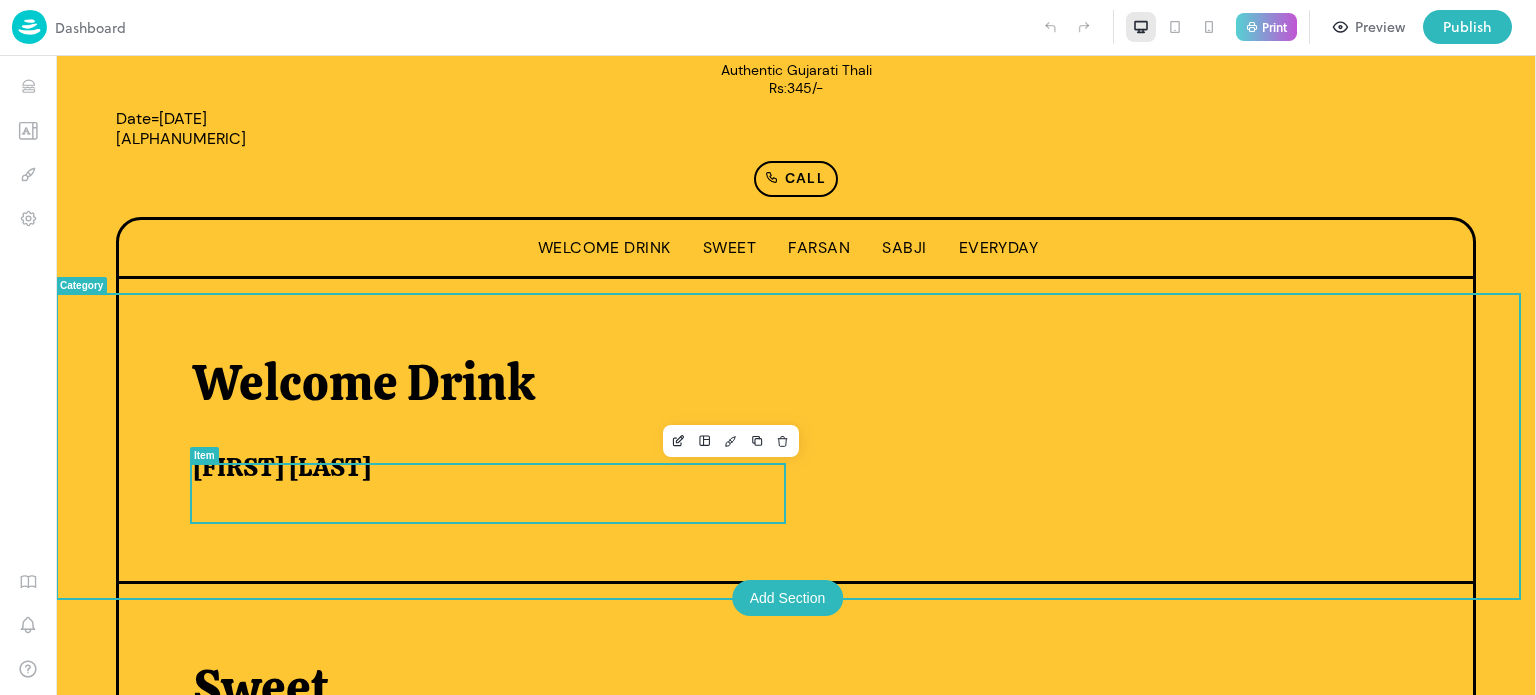 click on "[FIRST] [LAST]" at bounding box center (282, 467) 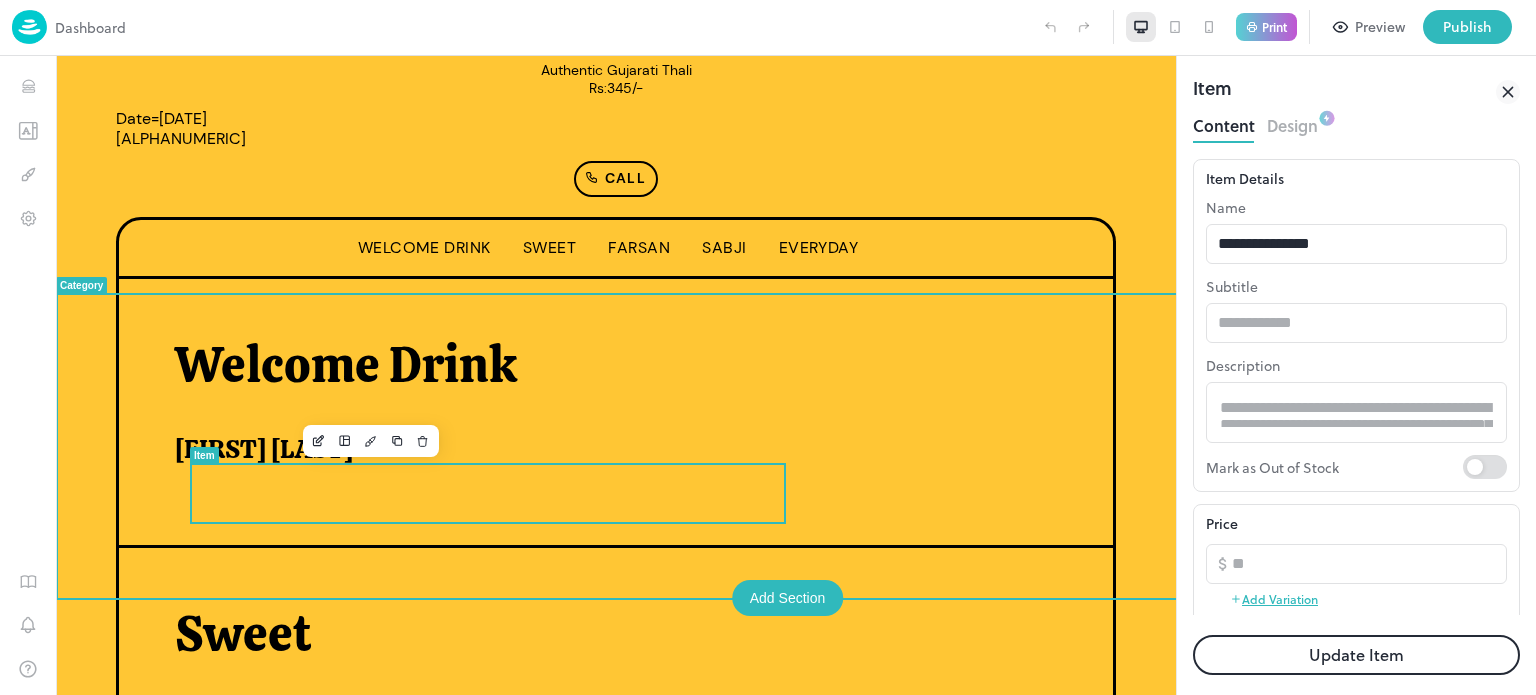scroll, scrollTop: 0, scrollLeft: 0, axis: both 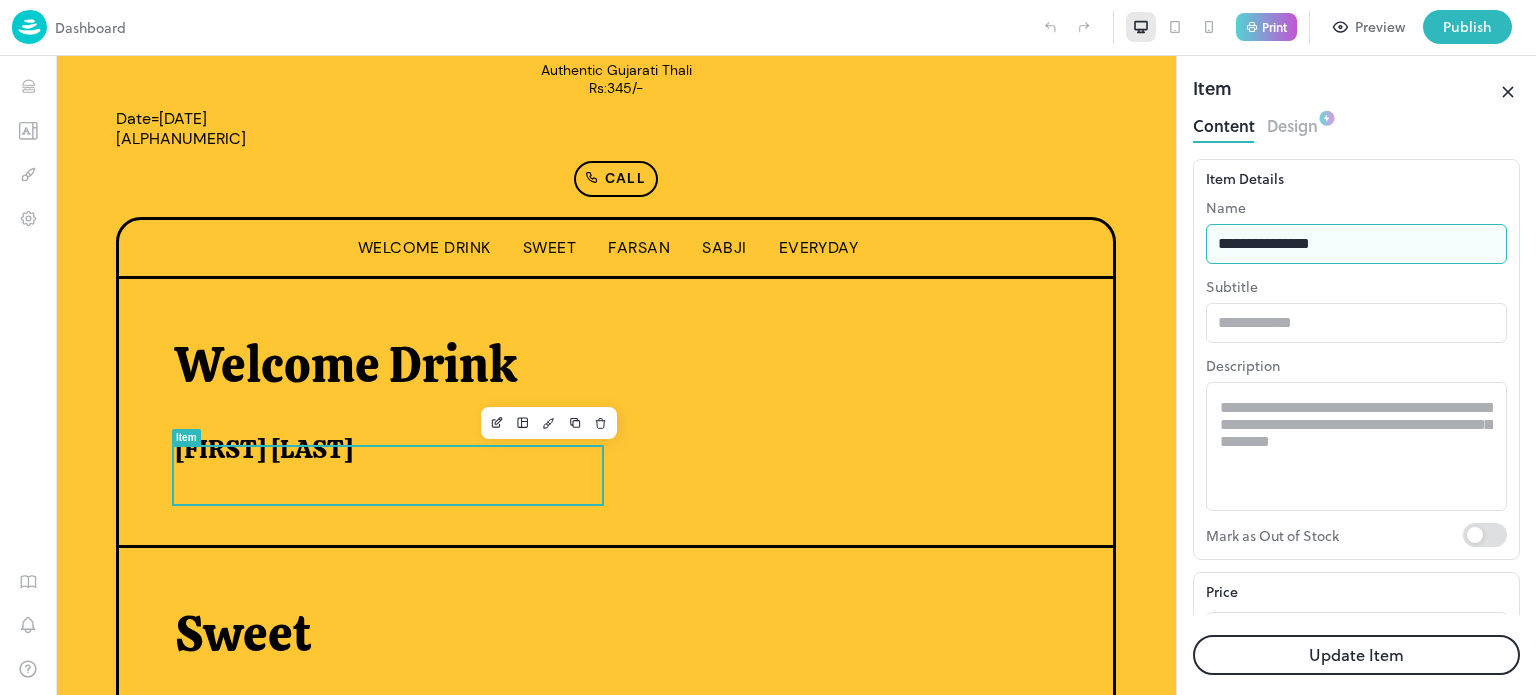 click on "**********" at bounding box center [1356, 244] 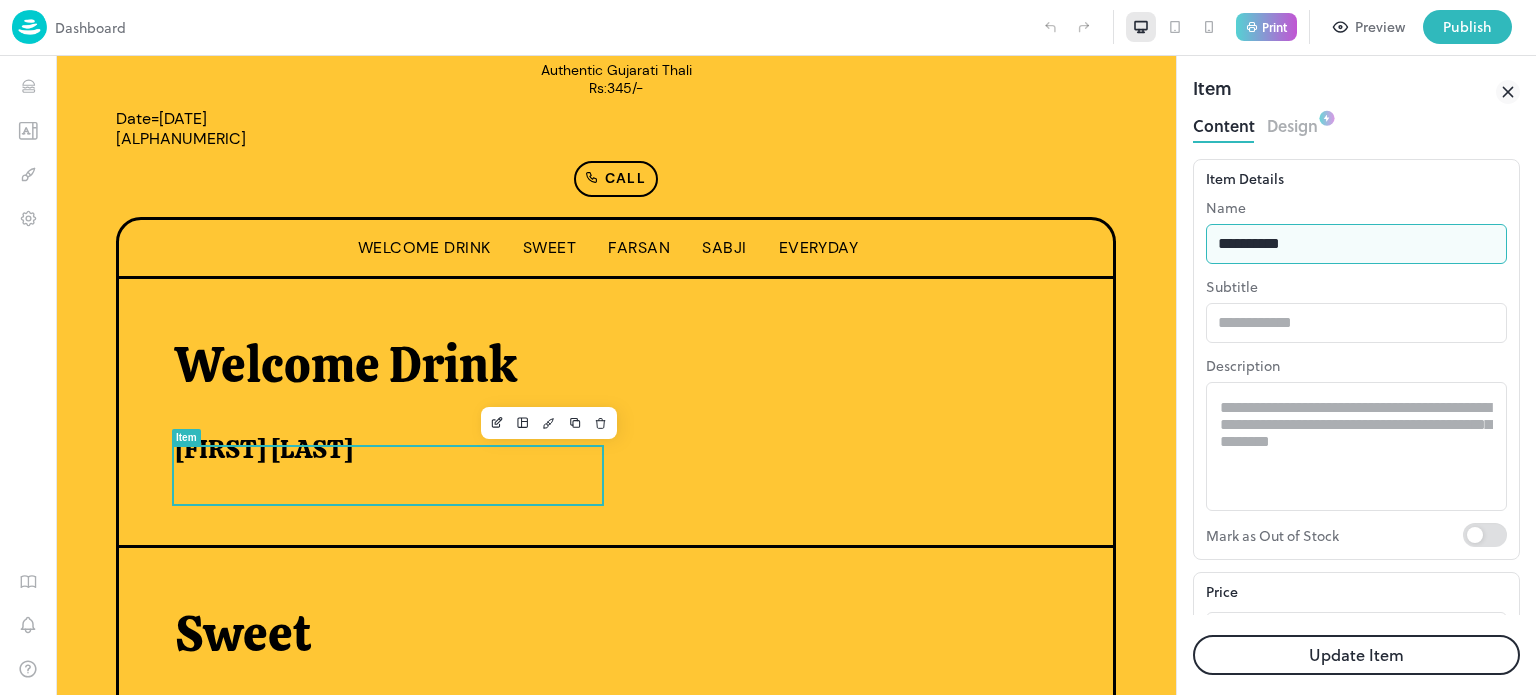 type on "**********" 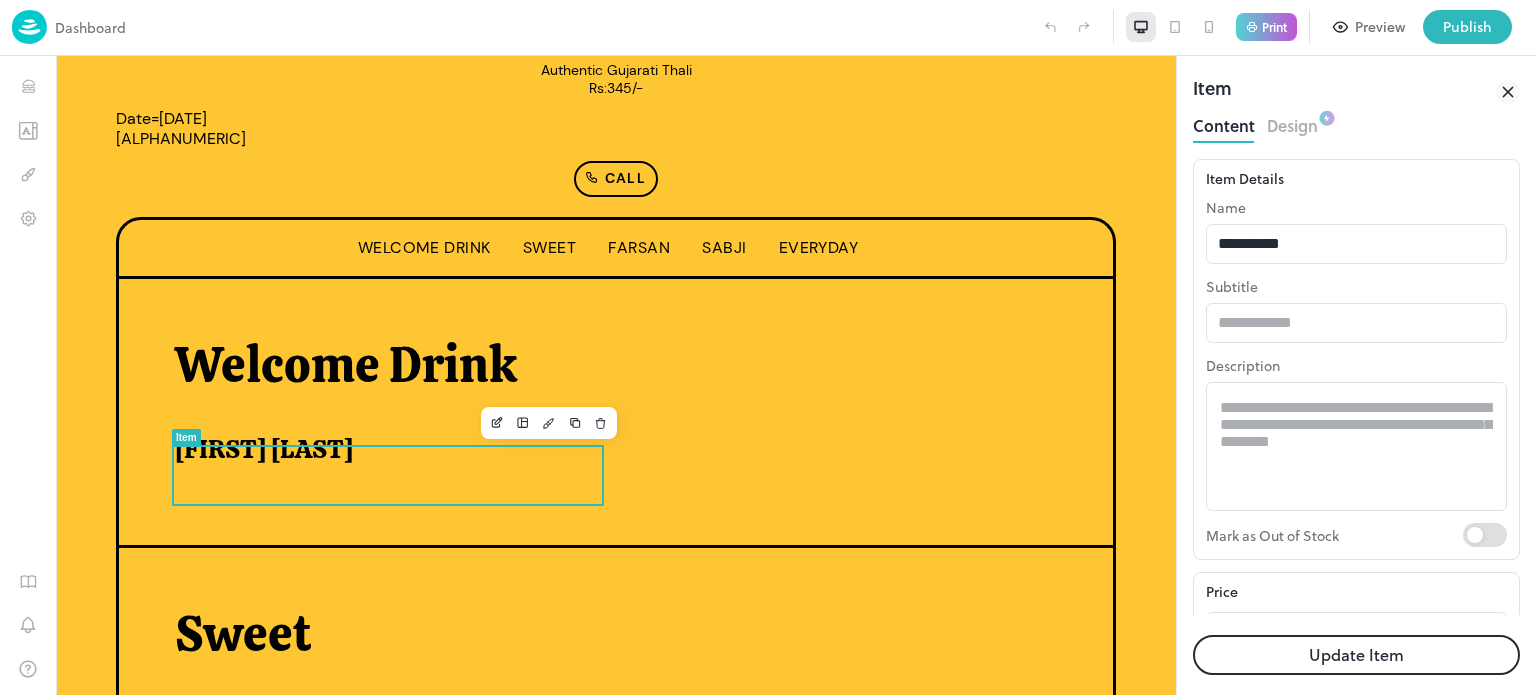 click on "Update Item" at bounding box center [1356, 655] 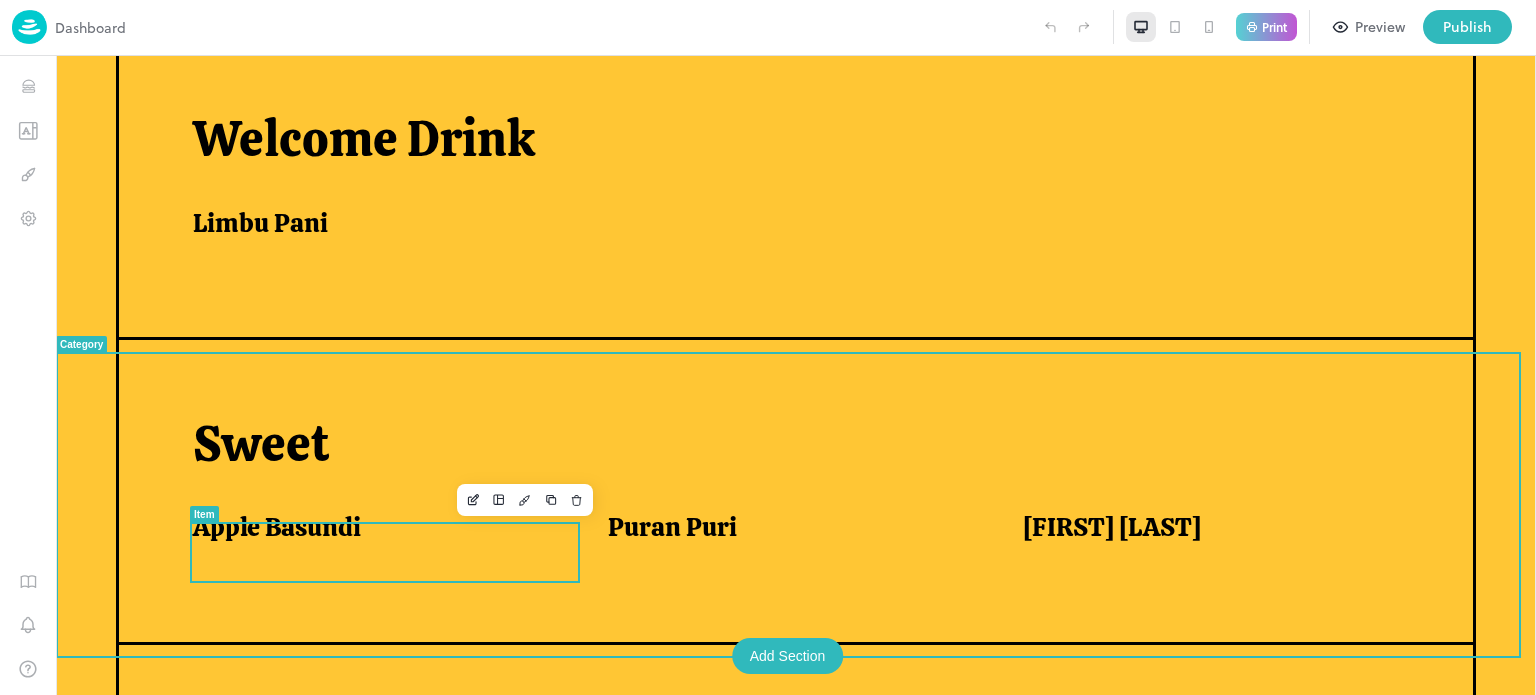 scroll, scrollTop: 568, scrollLeft: 0, axis: vertical 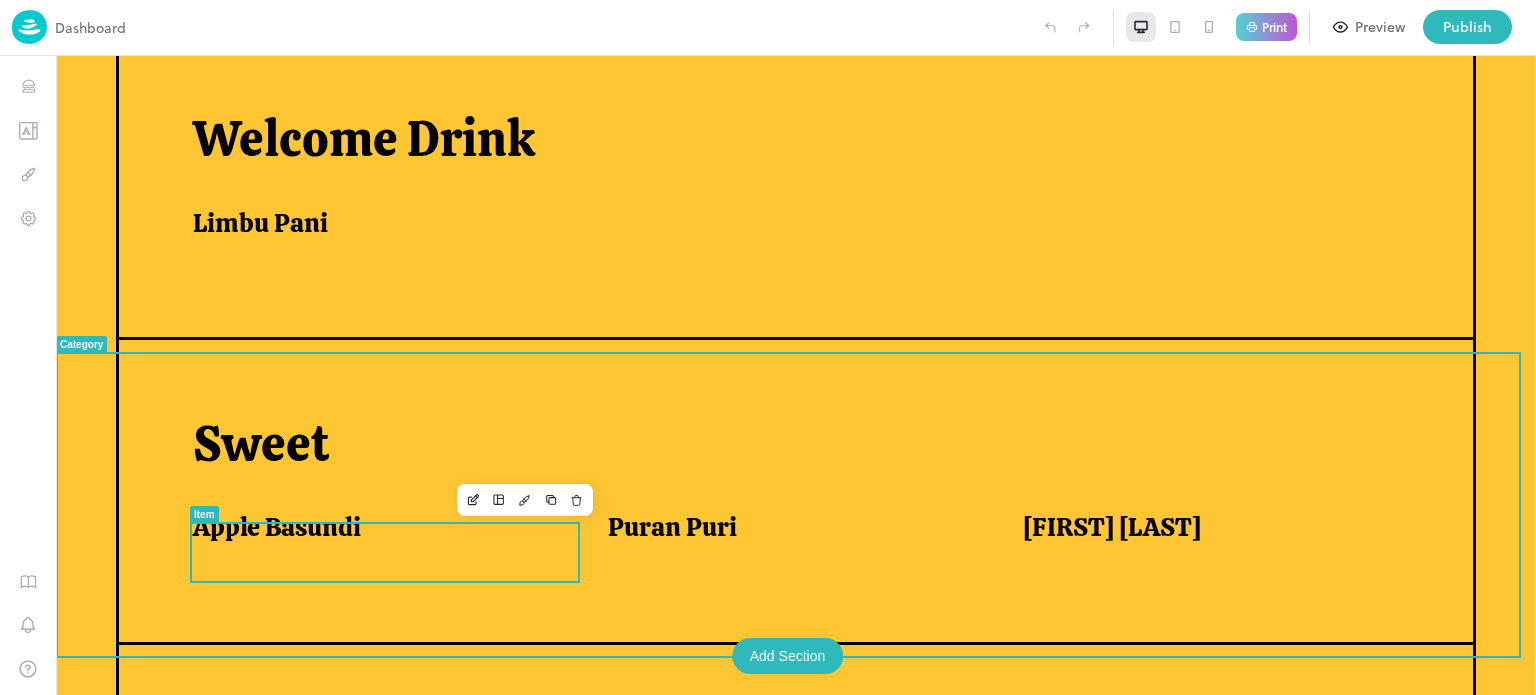 click on "Apple Basundi" at bounding box center [277, 527] 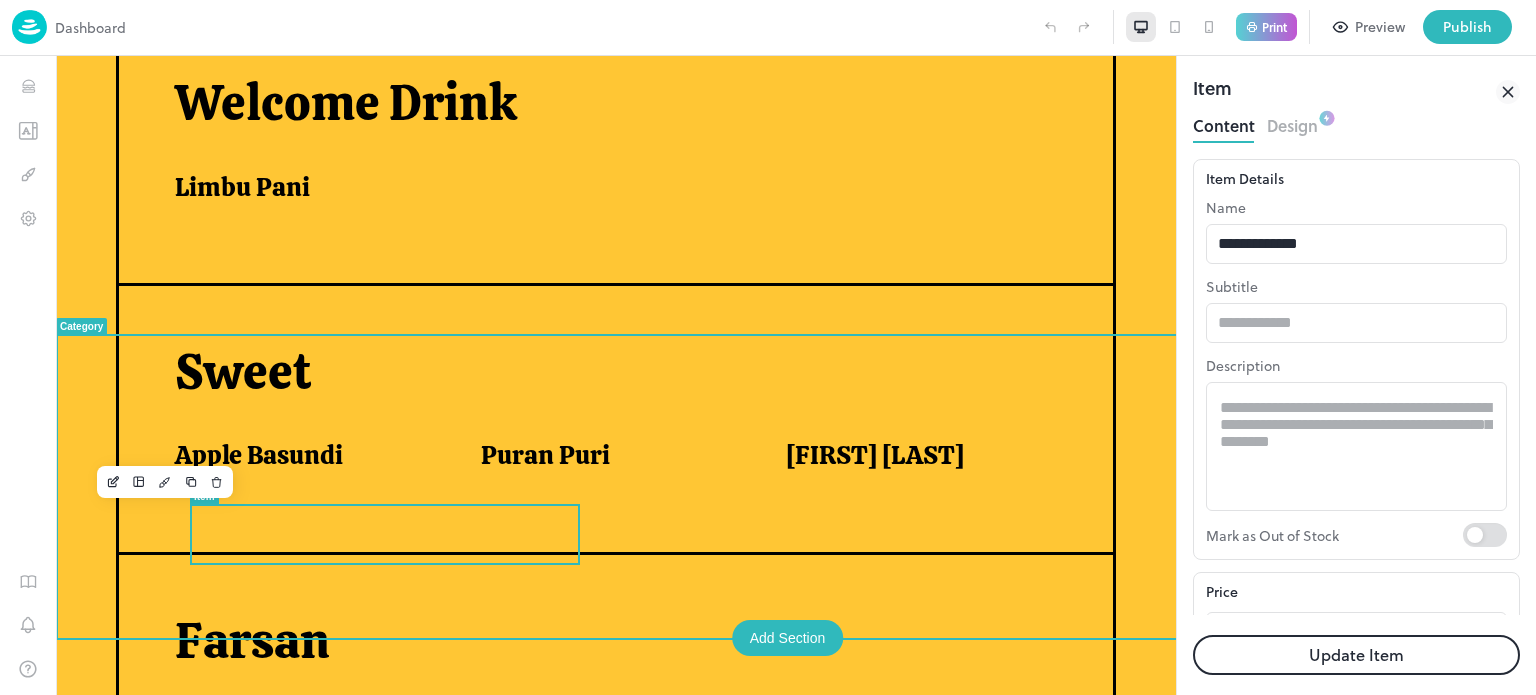 scroll, scrollTop: 0, scrollLeft: 0, axis: both 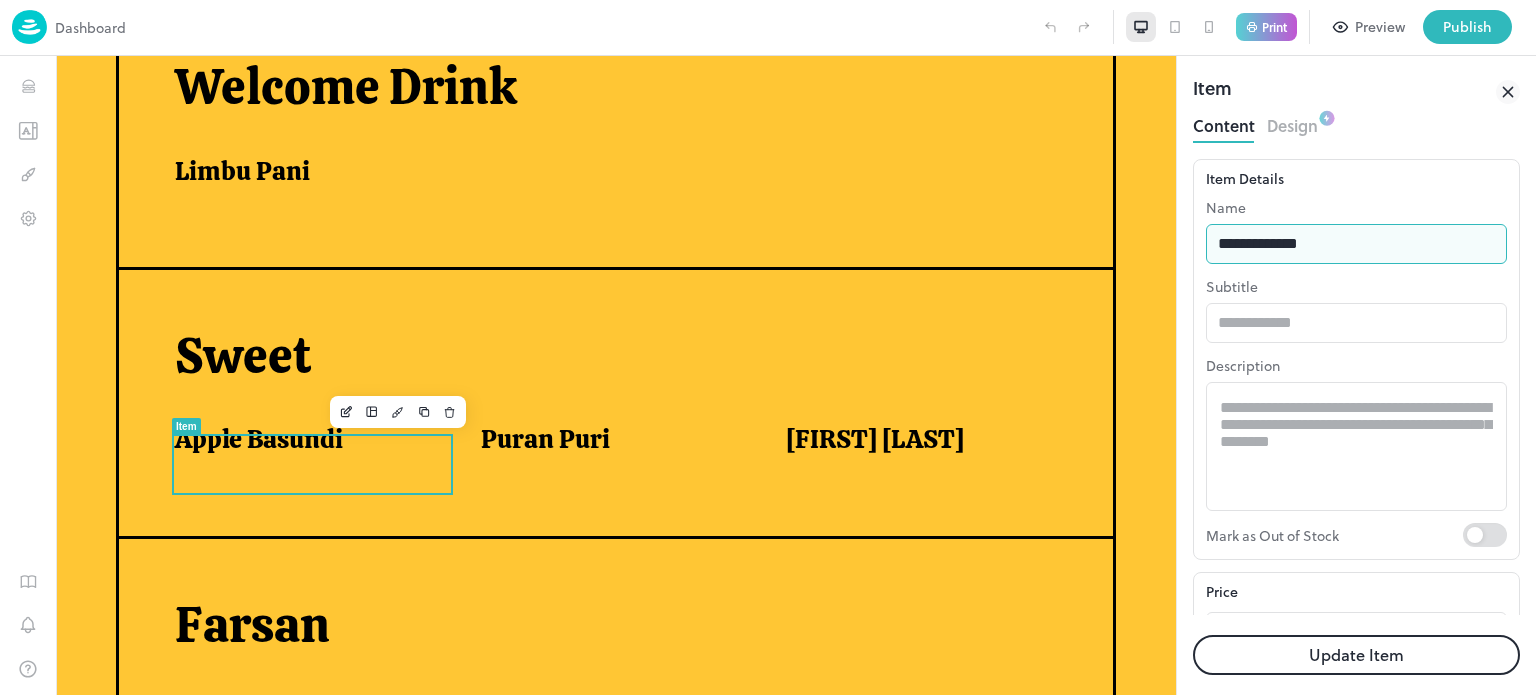 click on "**********" at bounding box center (1356, 244) 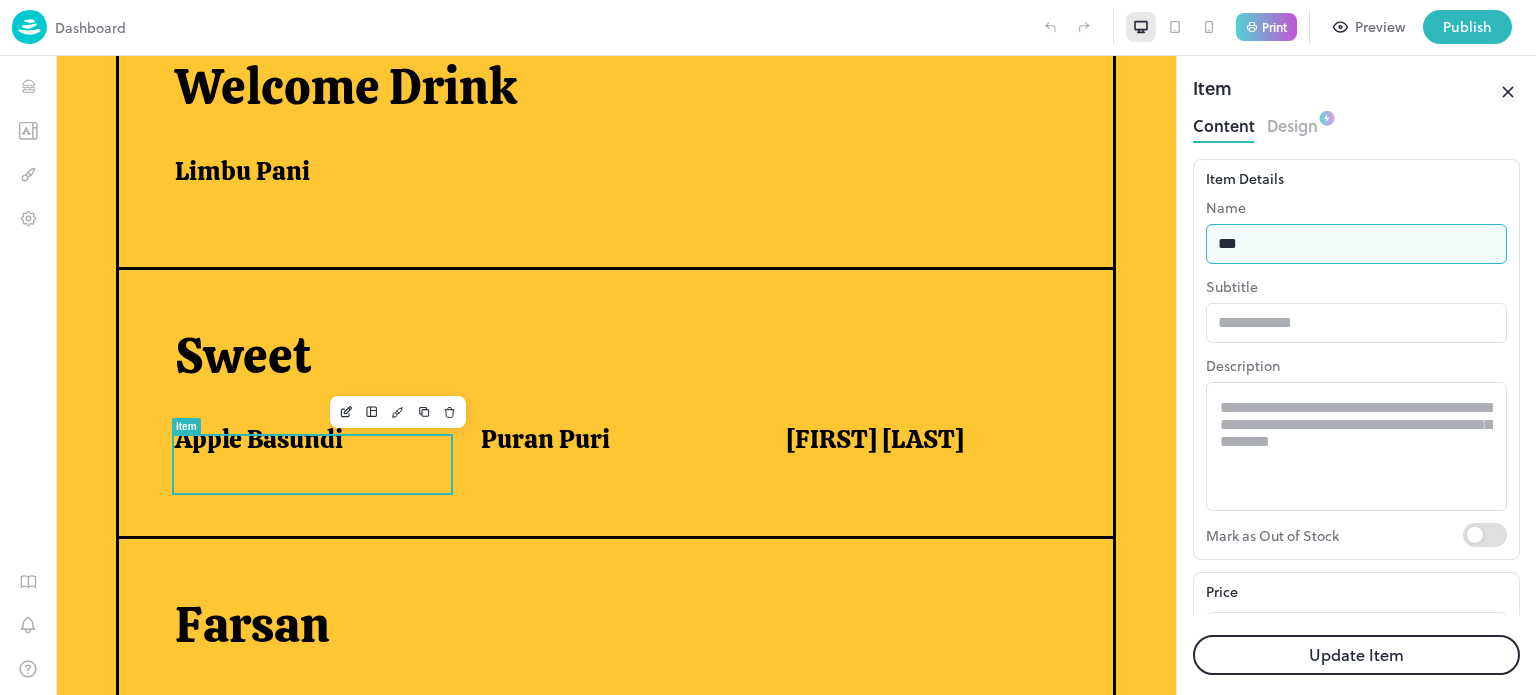 type on "**********" 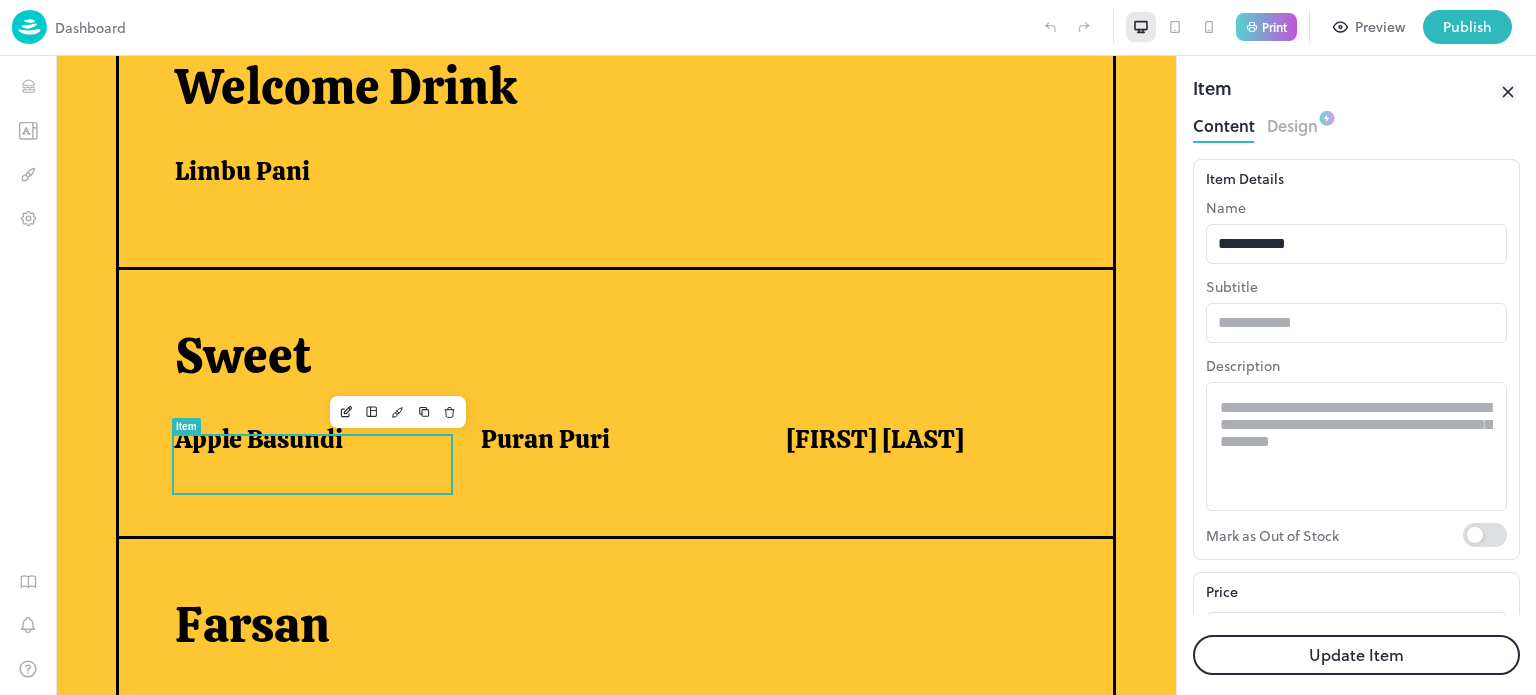 click on "Update Item" at bounding box center (1356, 655) 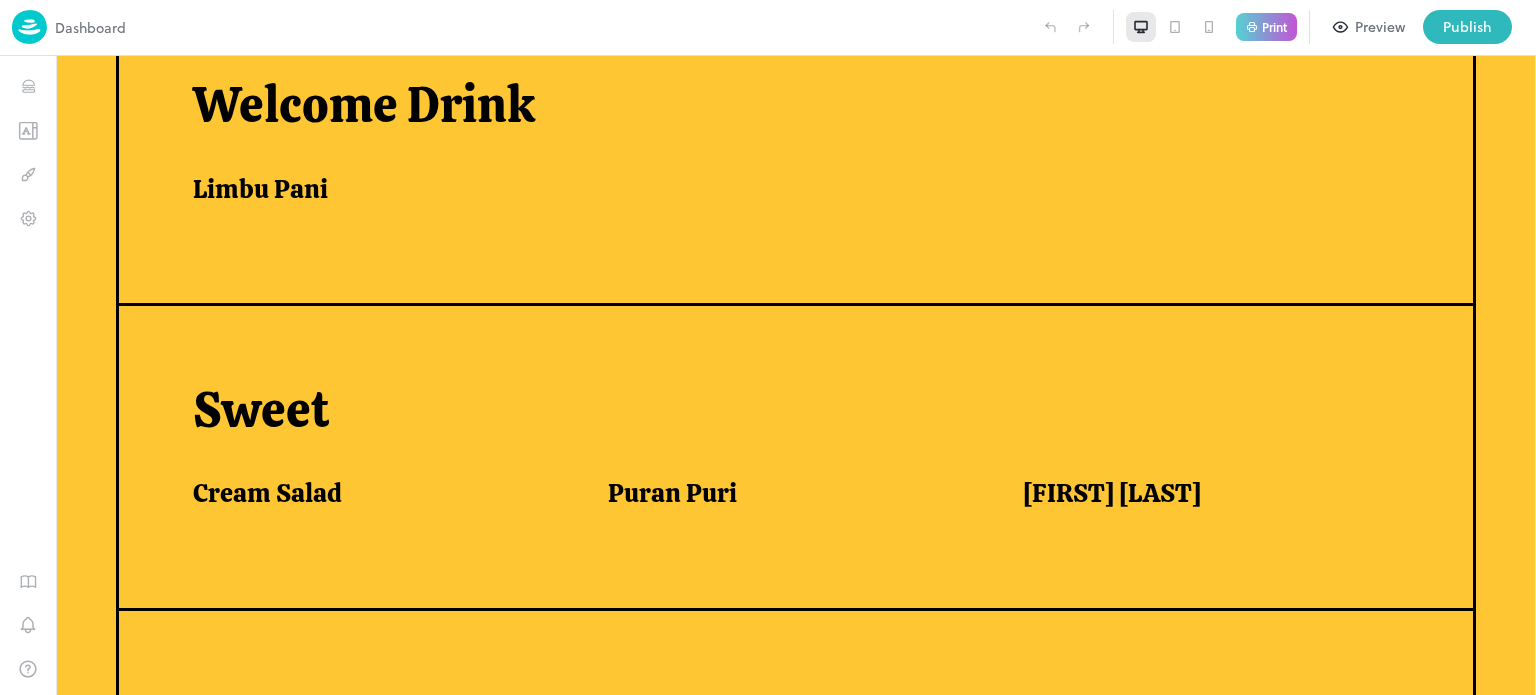 scroll, scrollTop: 568, scrollLeft: 0, axis: vertical 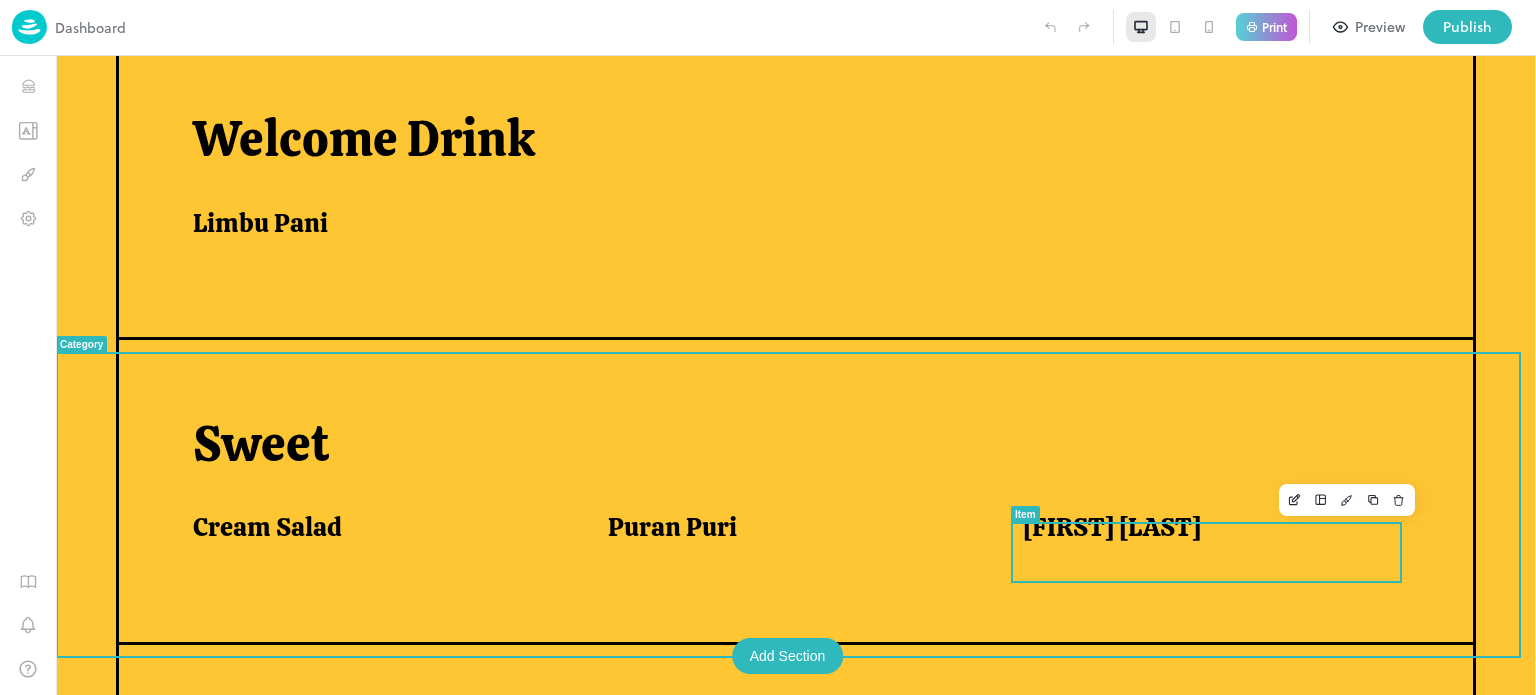 click on "[FIRST] [LAST]" at bounding box center (1112, 527) 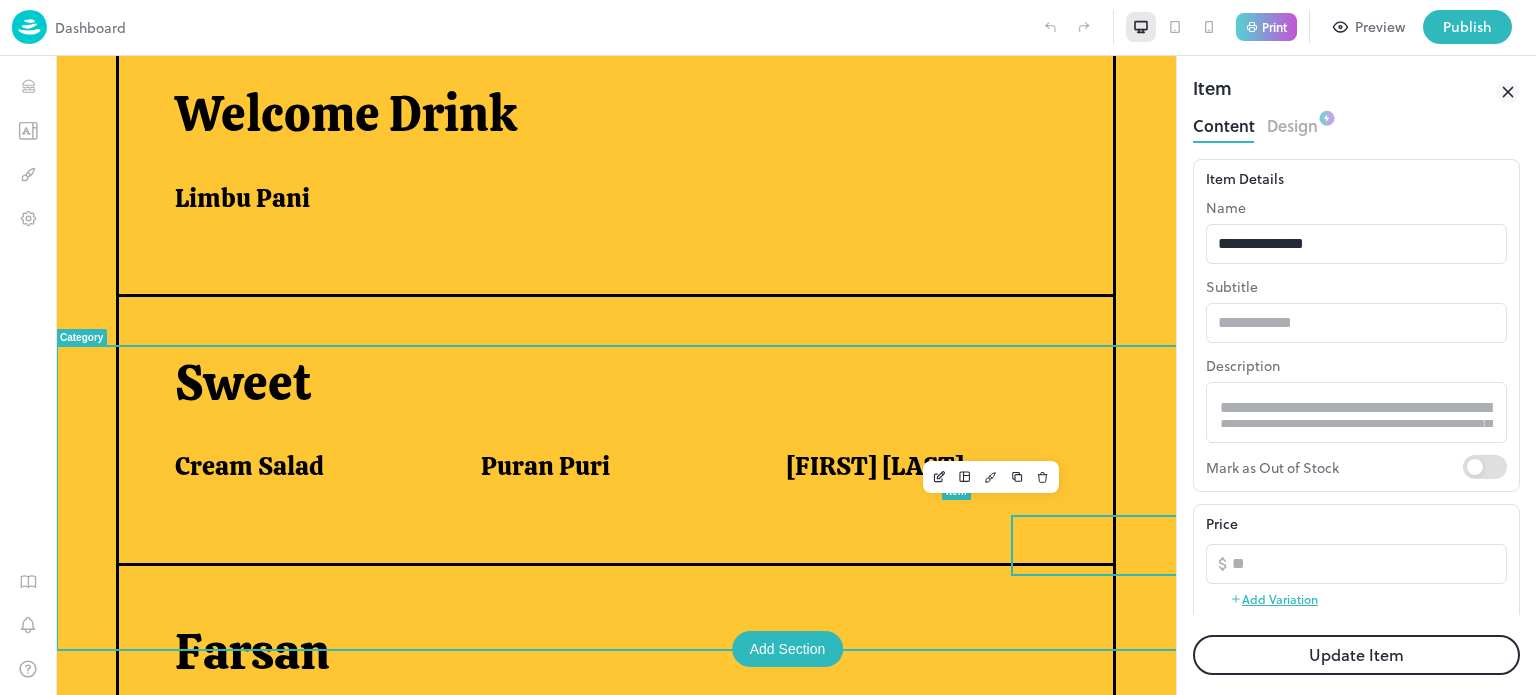 scroll, scrollTop: 597, scrollLeft: 0, axis: vertical 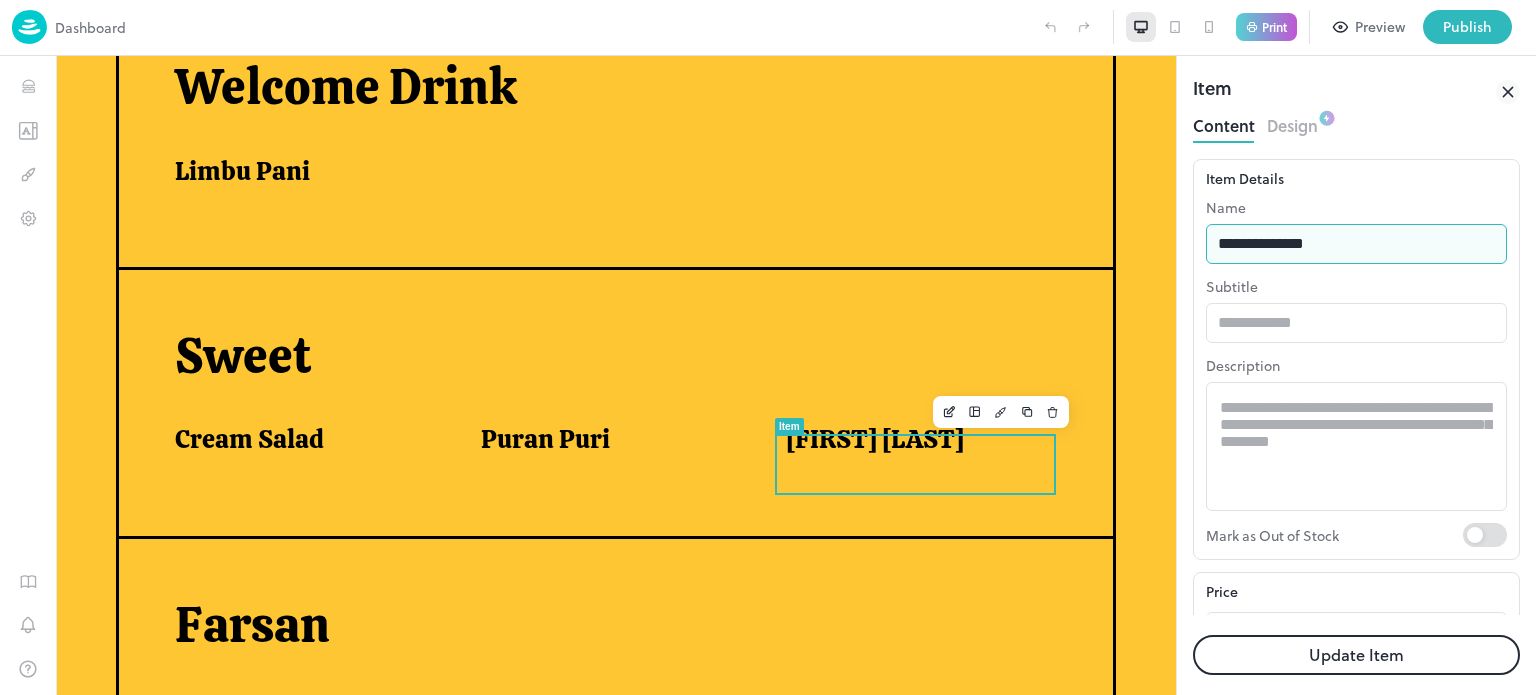 click on "**********" at bounding box center [1356, 244] 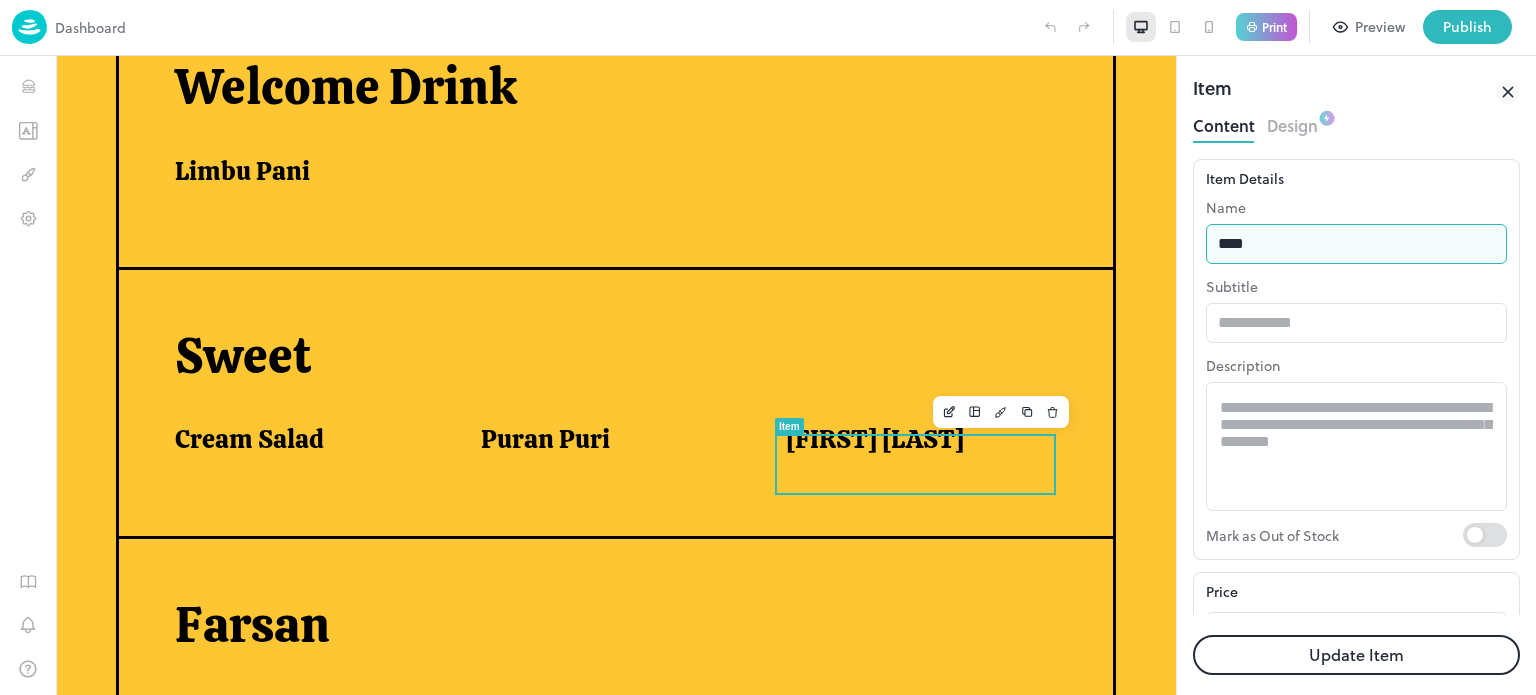 type on "**********" 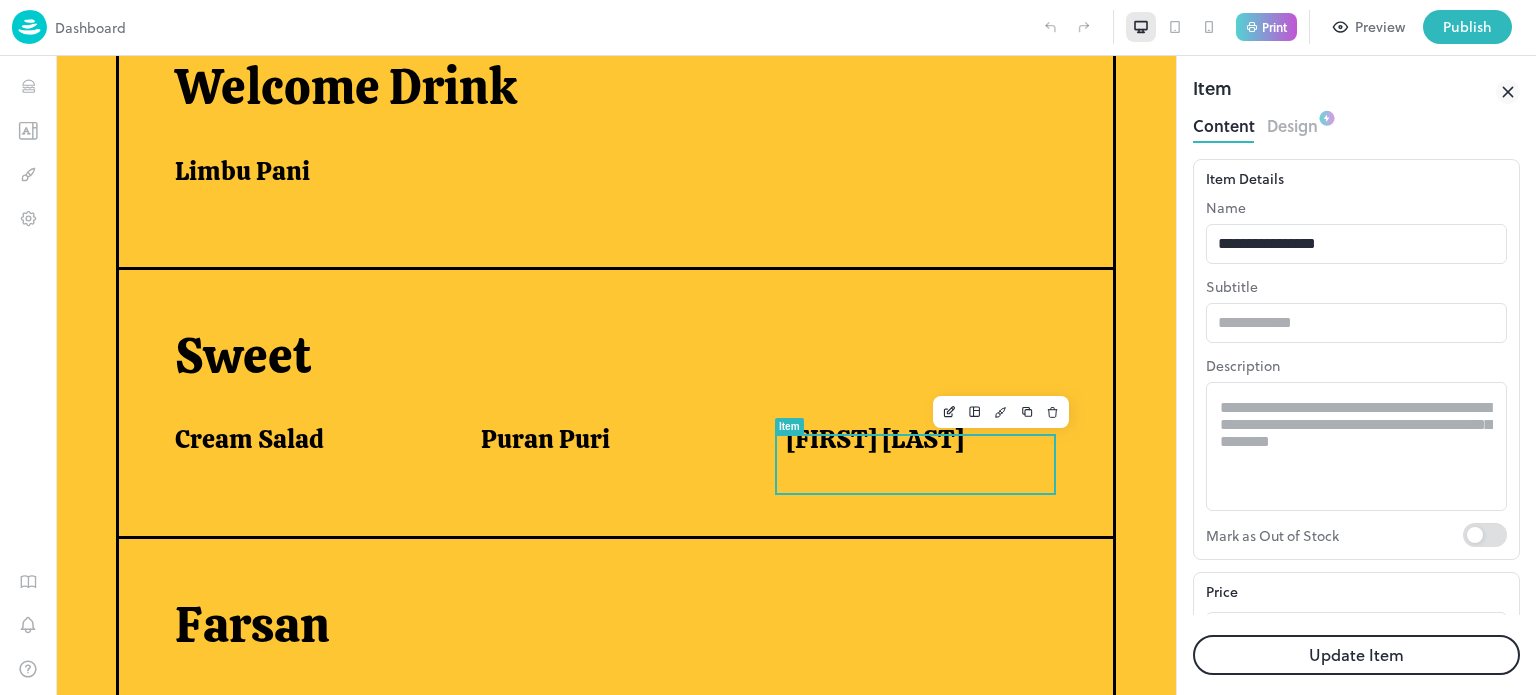 click on "Update Item" at bounding box center [1356, 655] 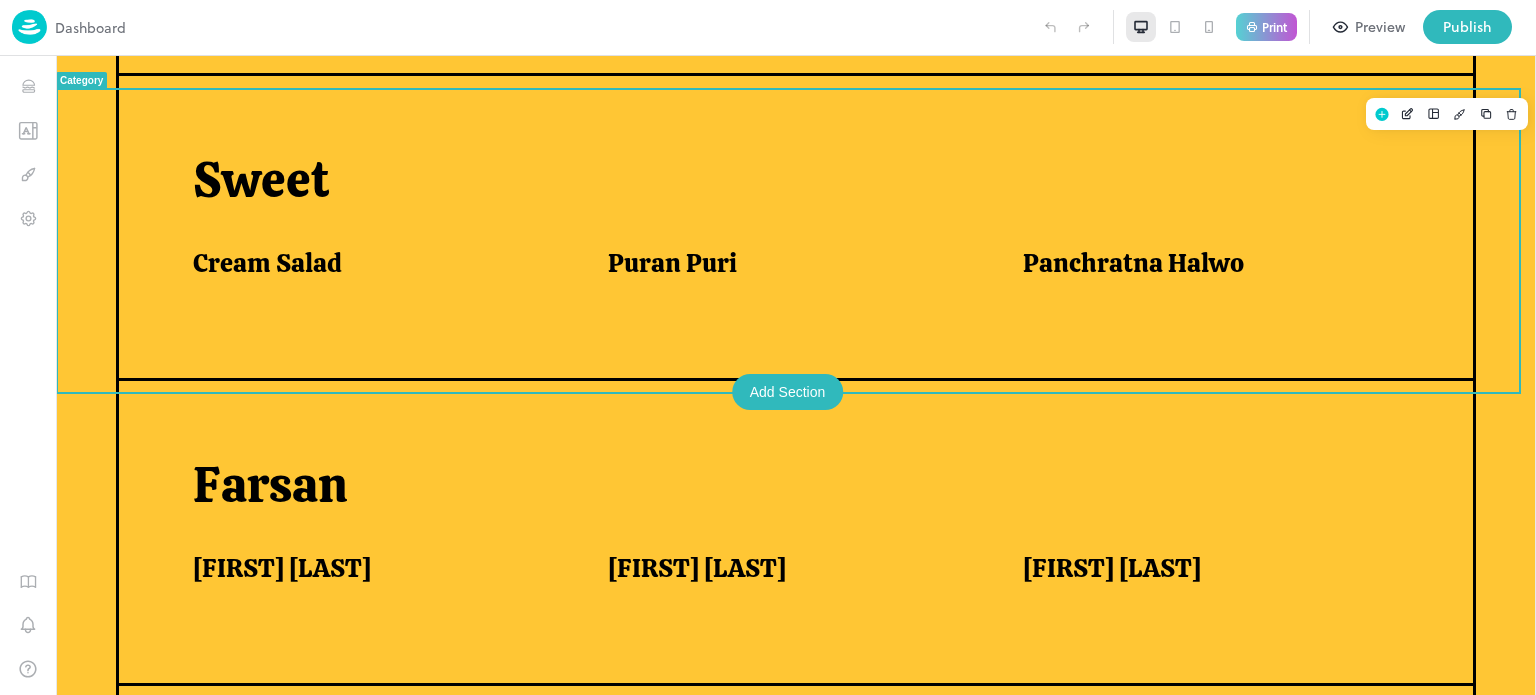 scroll, scrollTop: 835, scrollLeft: 0, axis: vertical 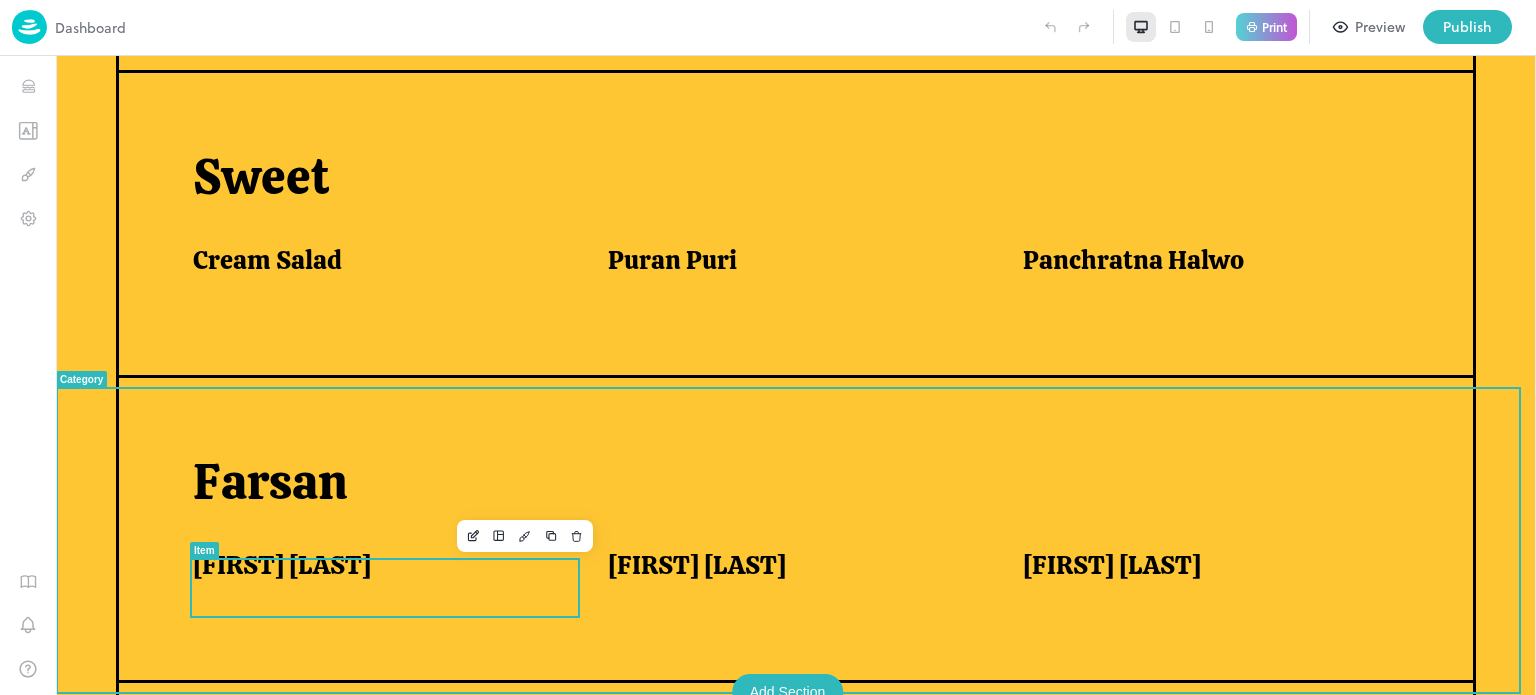 click on "[FIRST] [LAST]" at bounding box center (282, 565) 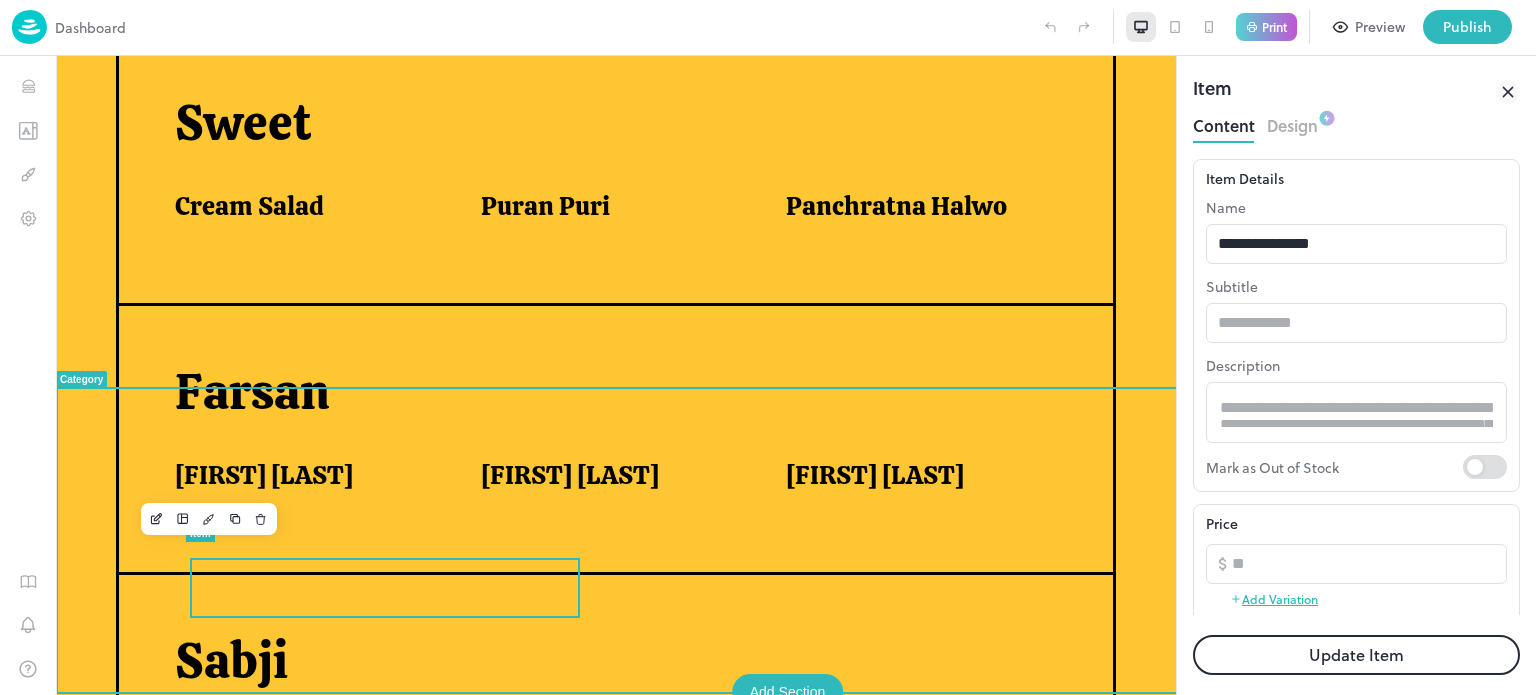scroll, scrollTop: 0, scrollLeft: 0, axis: both 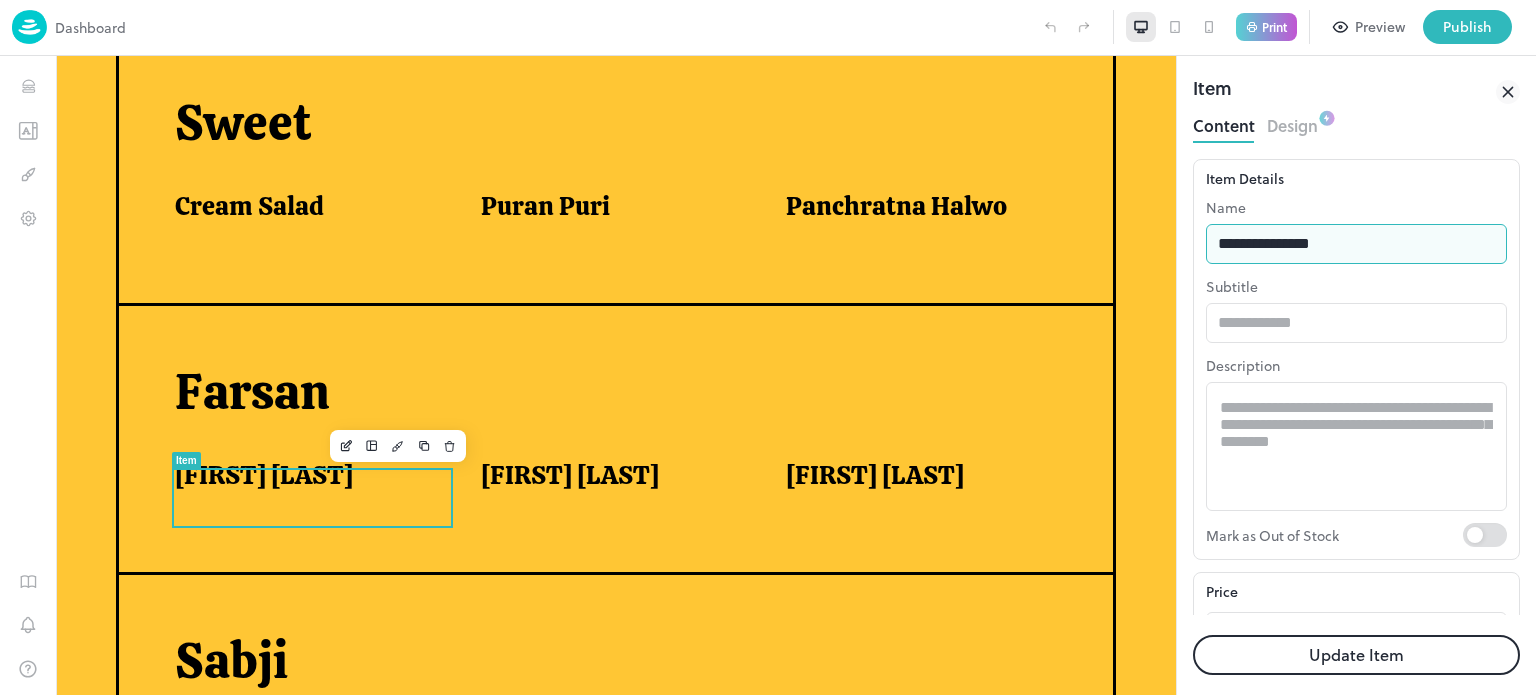 click on "**********" at bounding box center [1356, 244] 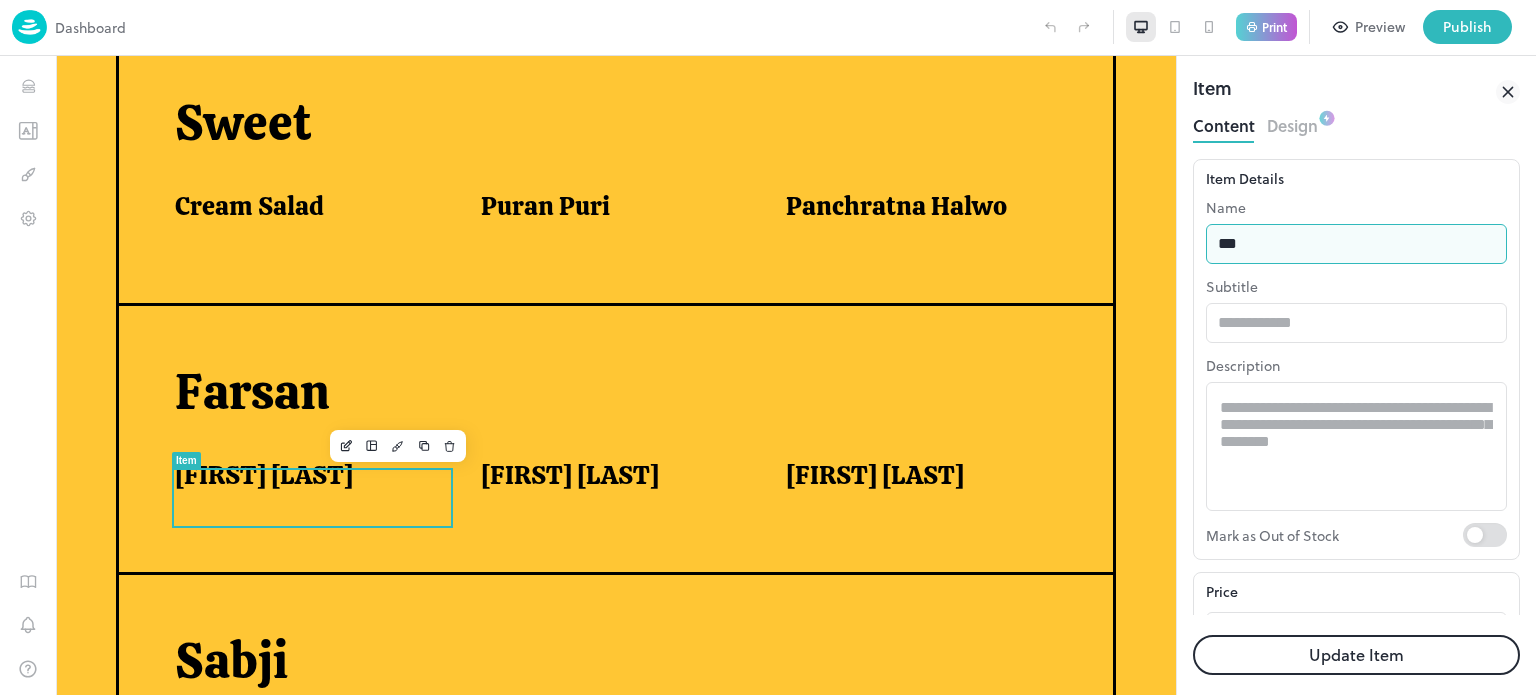 type on "**********" 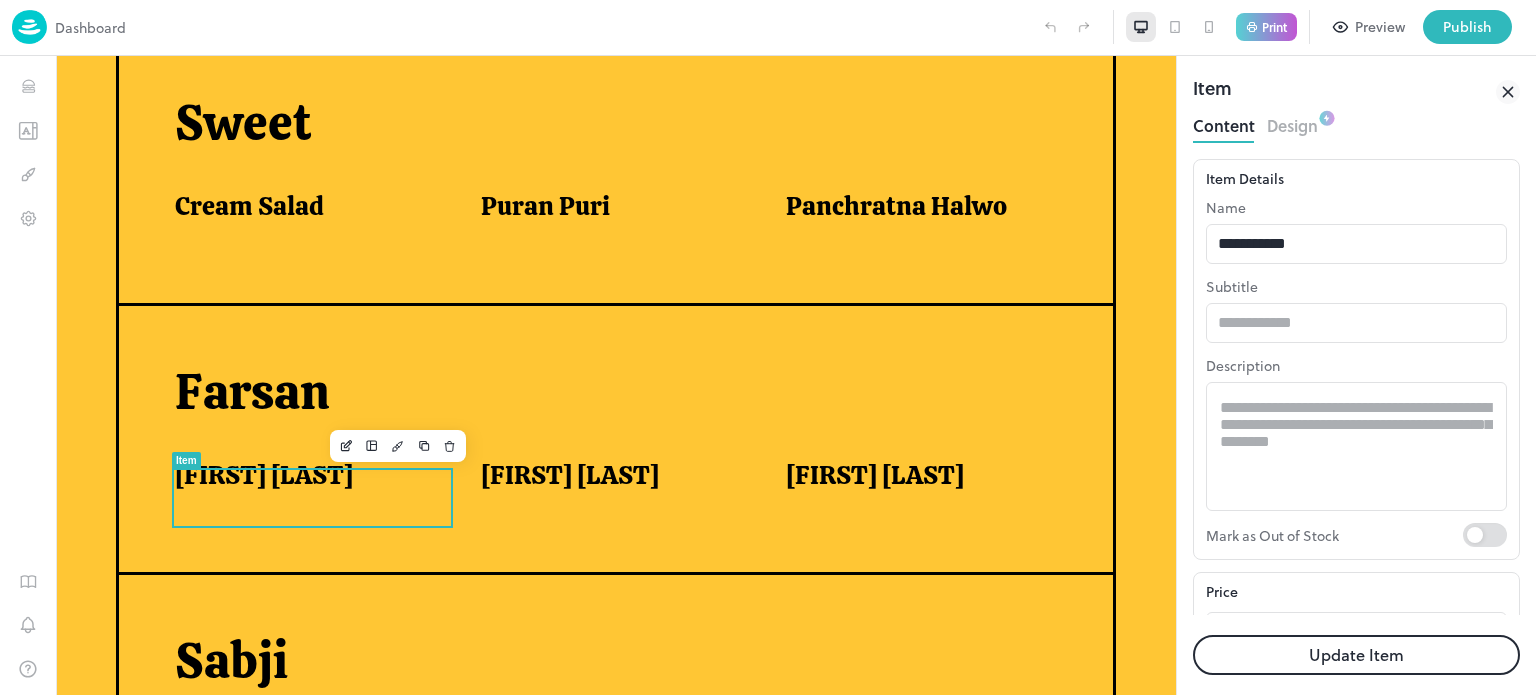 click on "Update Item" at bounding box center (1356, 655) 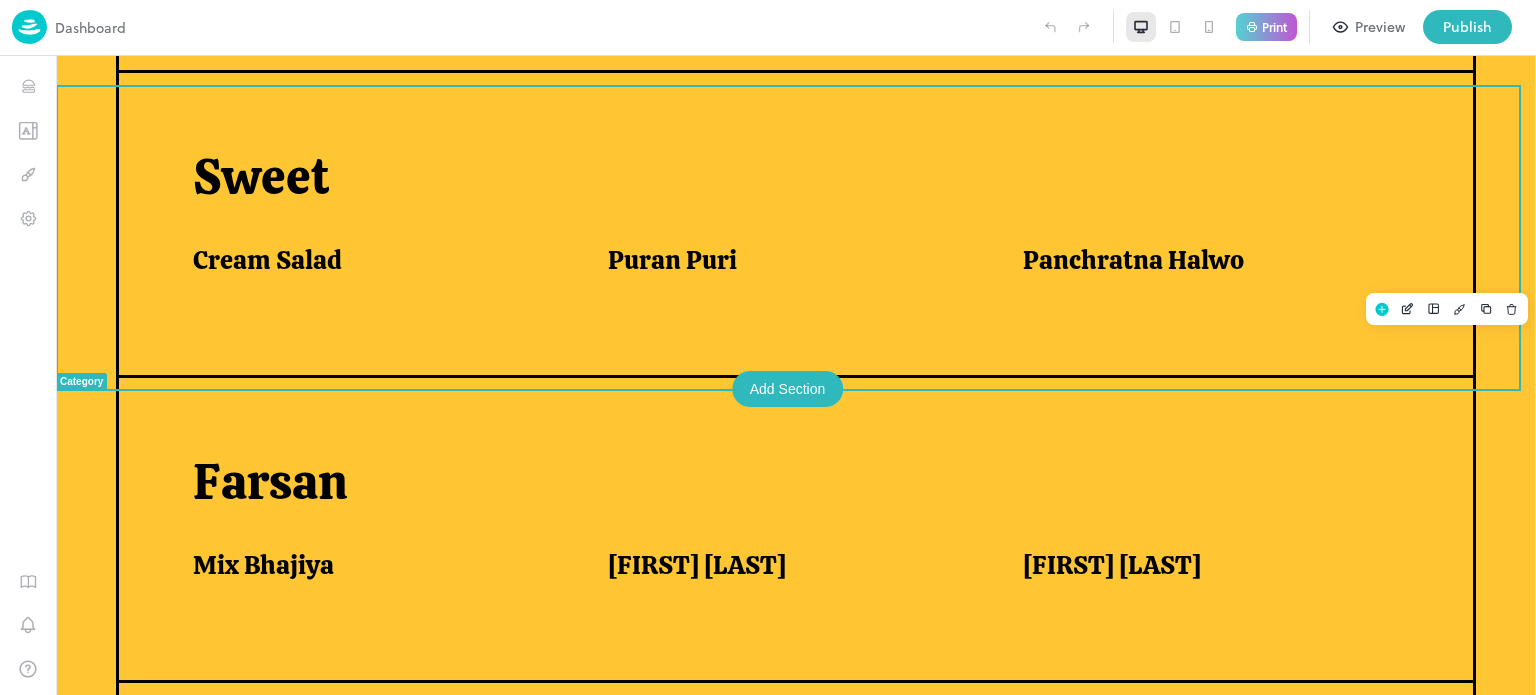 scroll, scrollTop: 1074, scrollLeft: 0, axis: vertical 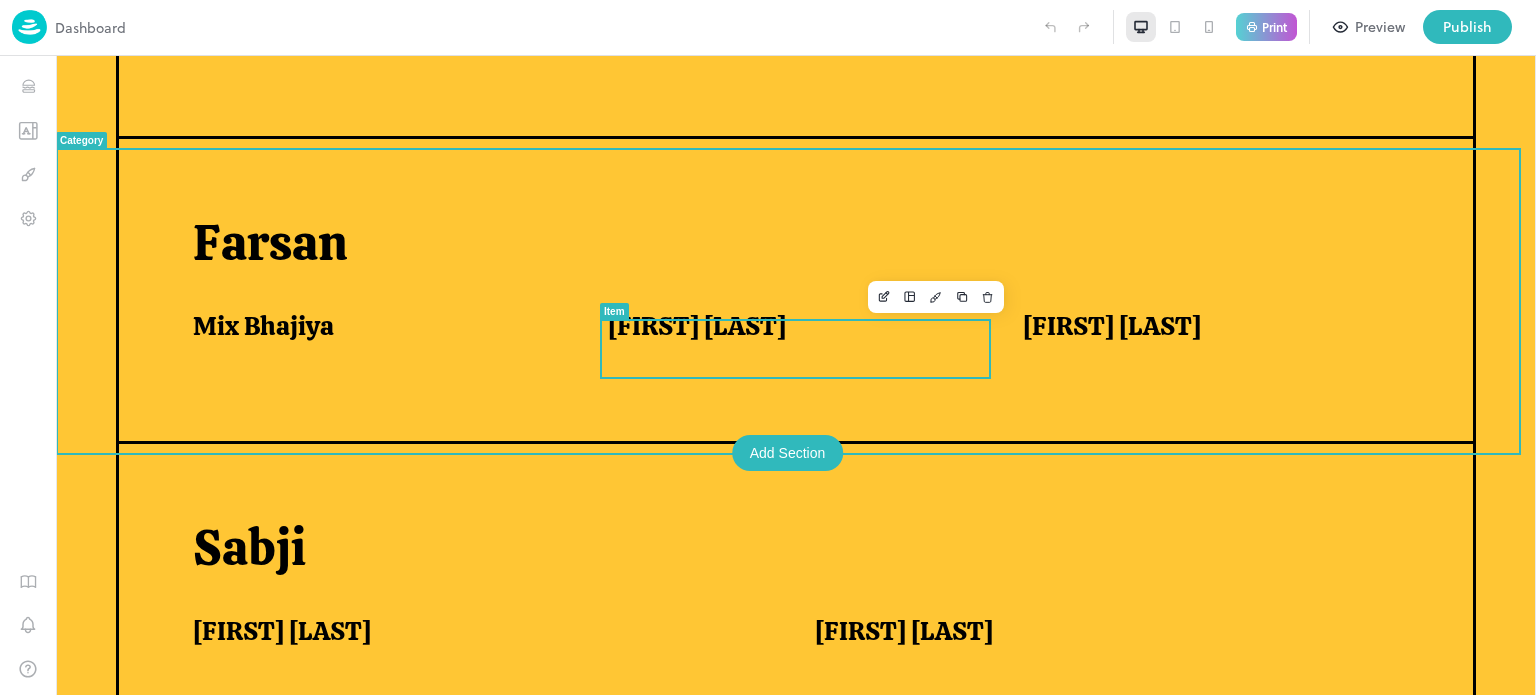 click on "[FIRST] [LAST]" at bounding box center [803, 338] 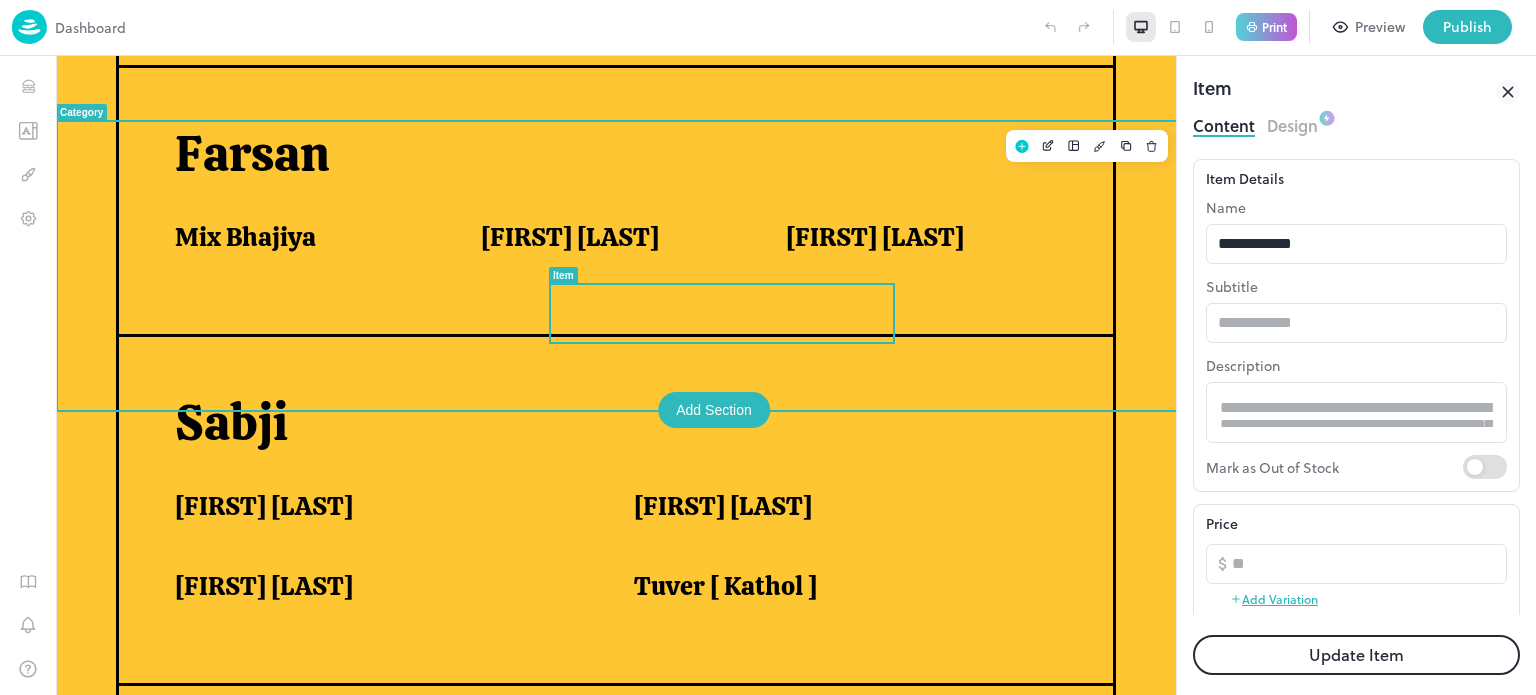 scroll, scrollTop: 1020, scrollLeft: 0, axis: vertical 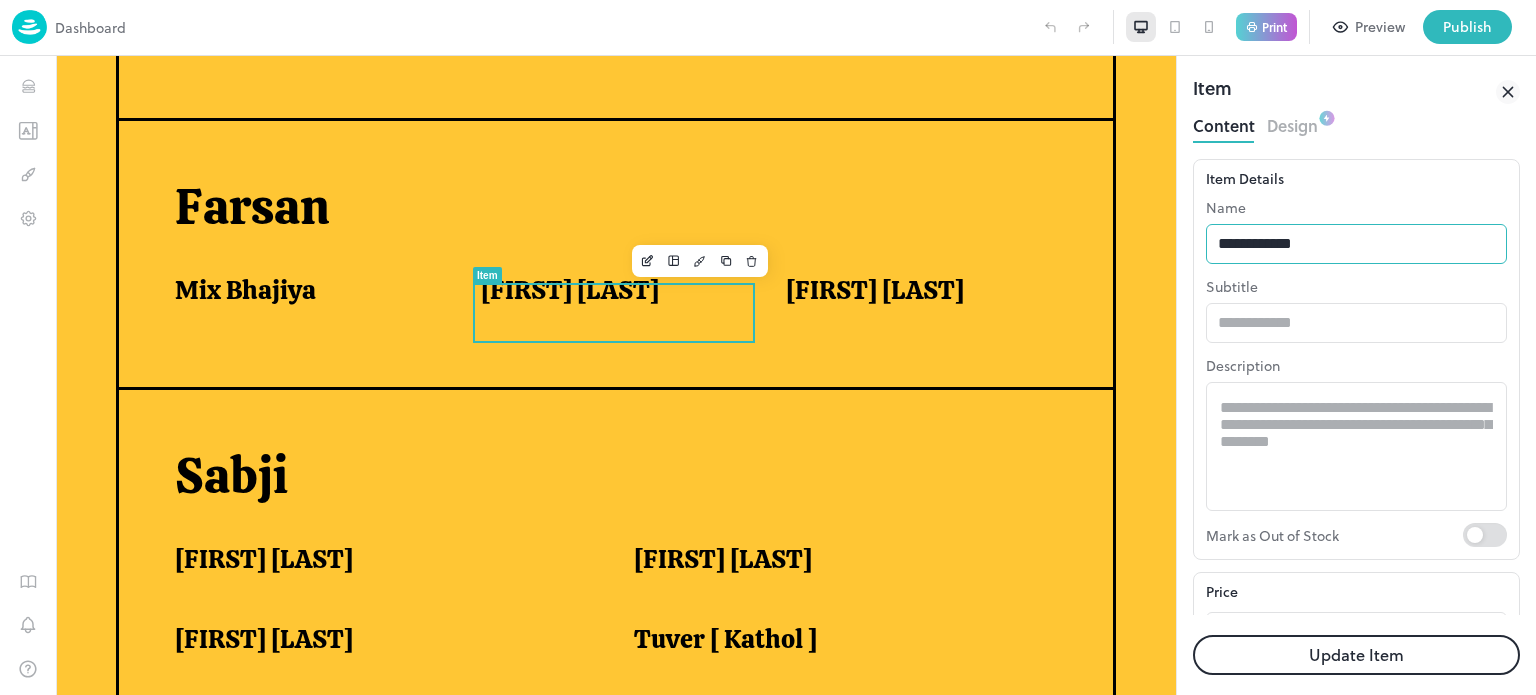 click on "**********" at bounding box center [1356, 244] 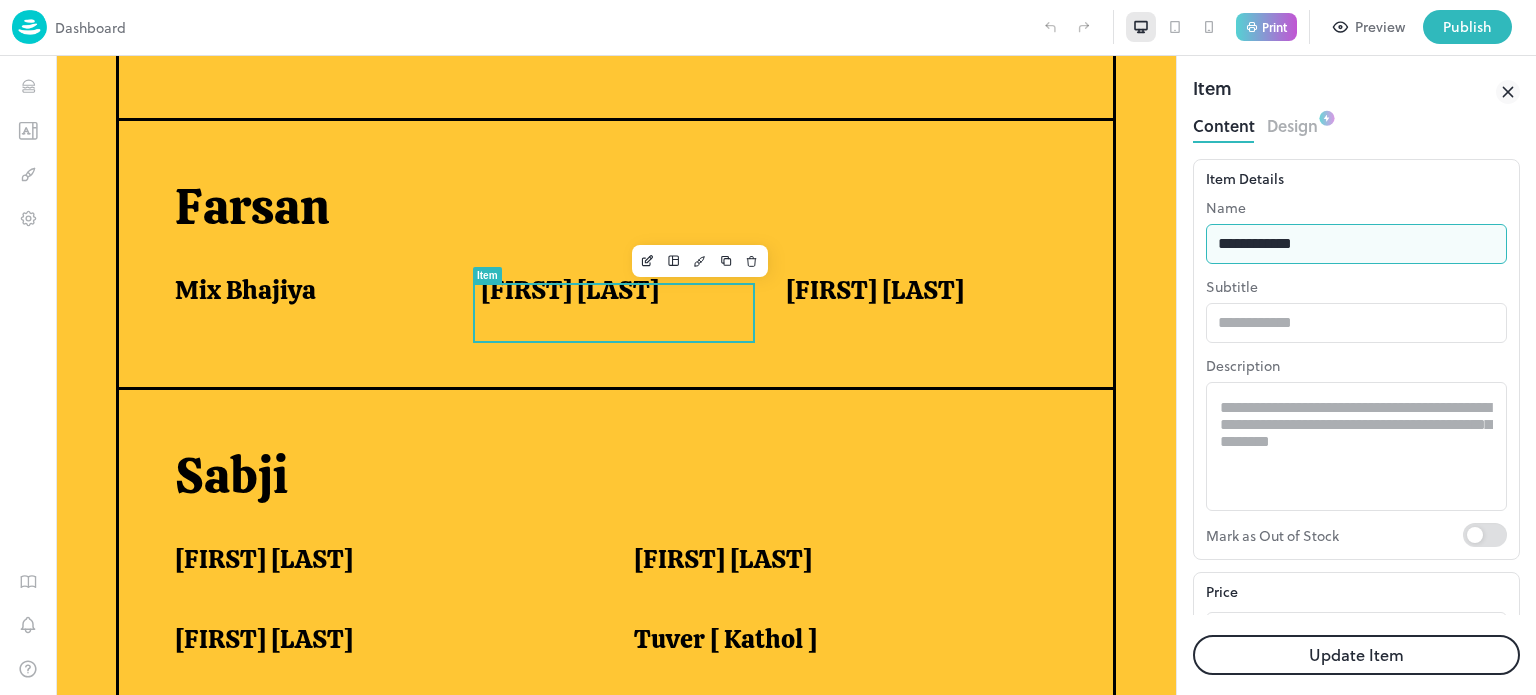 click on "**********" at bounding box center [1356, 244] 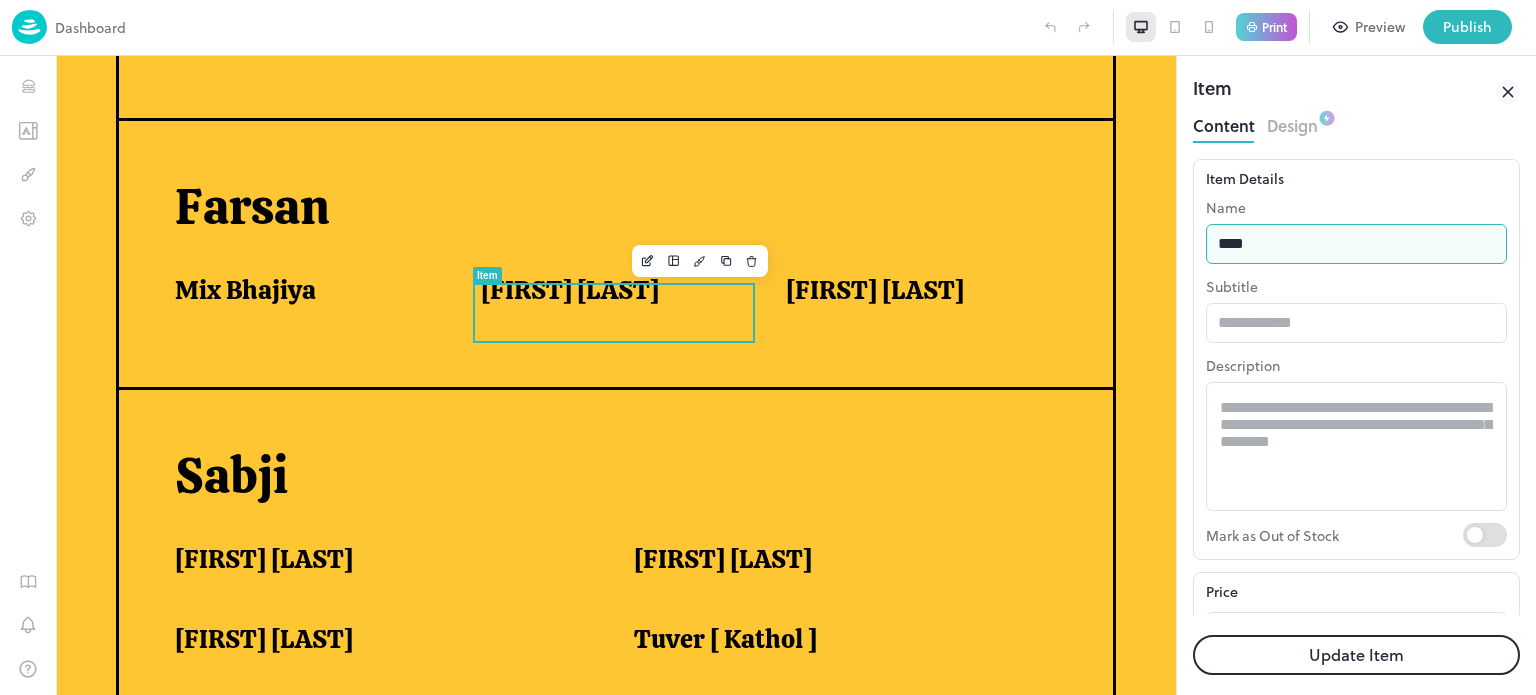 type on "**********" 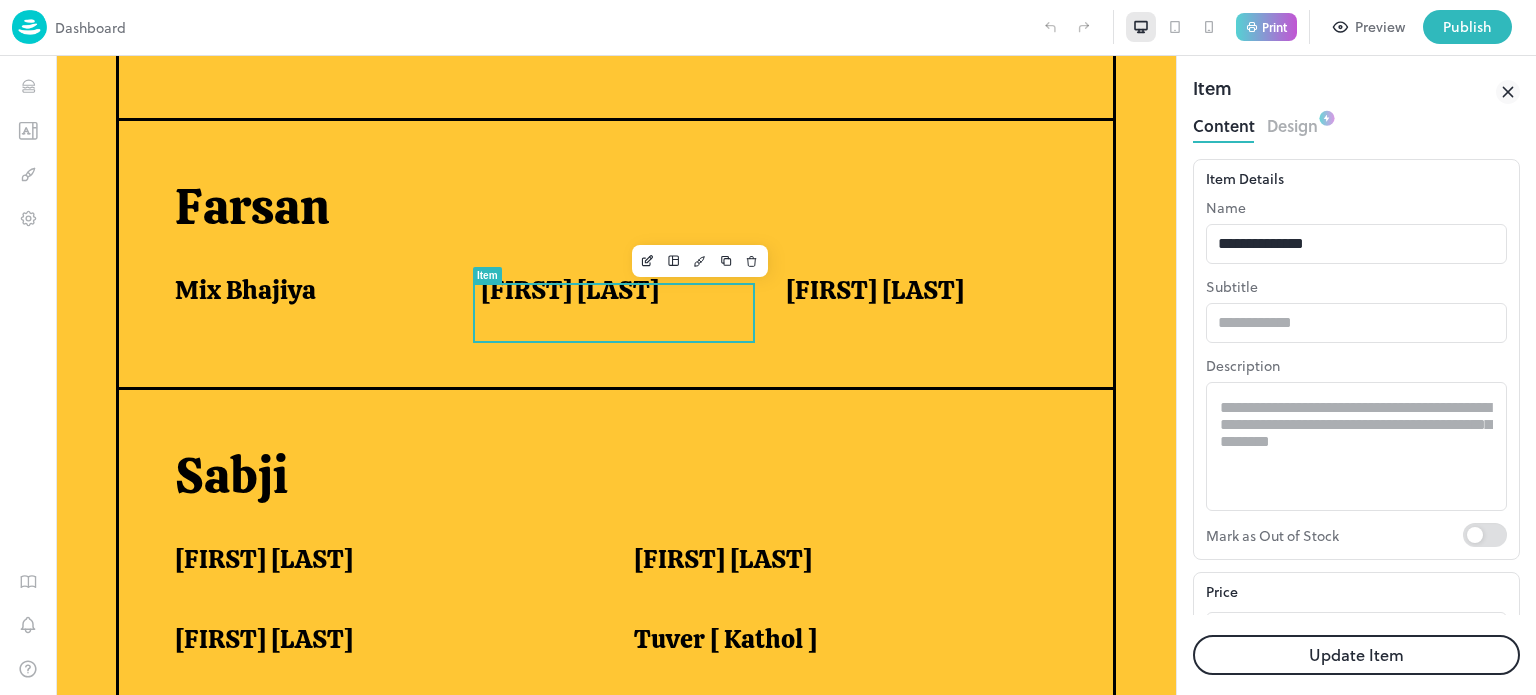 click on "Update Item" at bounding box center (1356, 655) 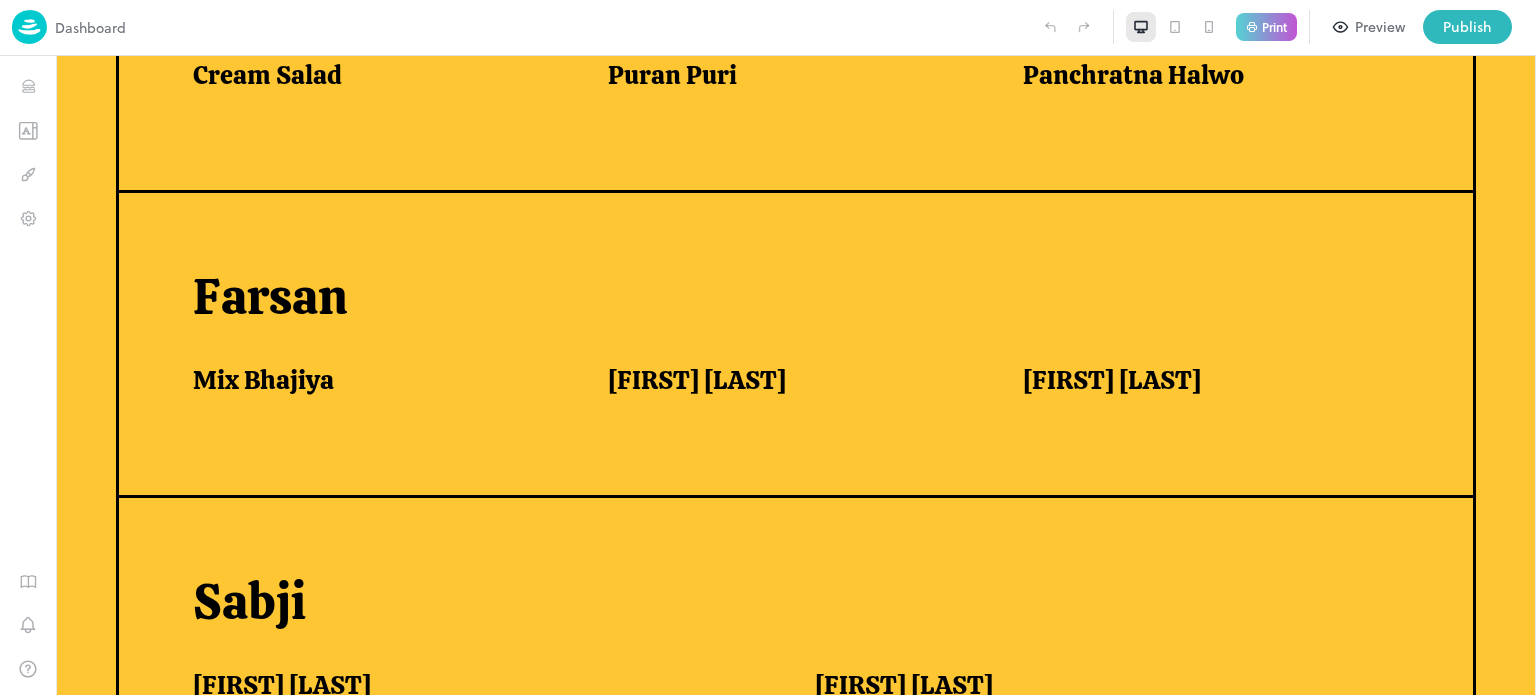 scroll, scrollTop: 1074, scrollLeft: 0, axis: vertical 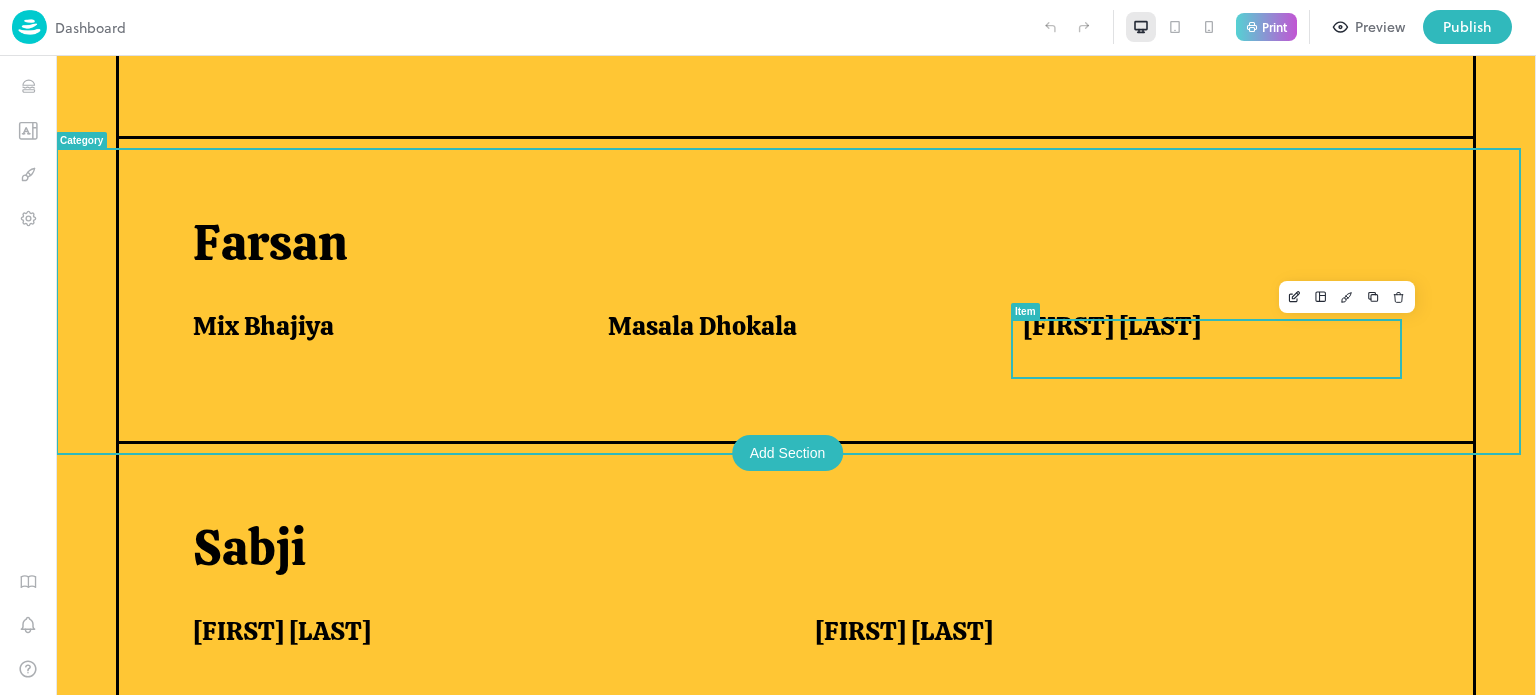 click on "[FIRST] [LAST]" at bounding box center [1112, 326] 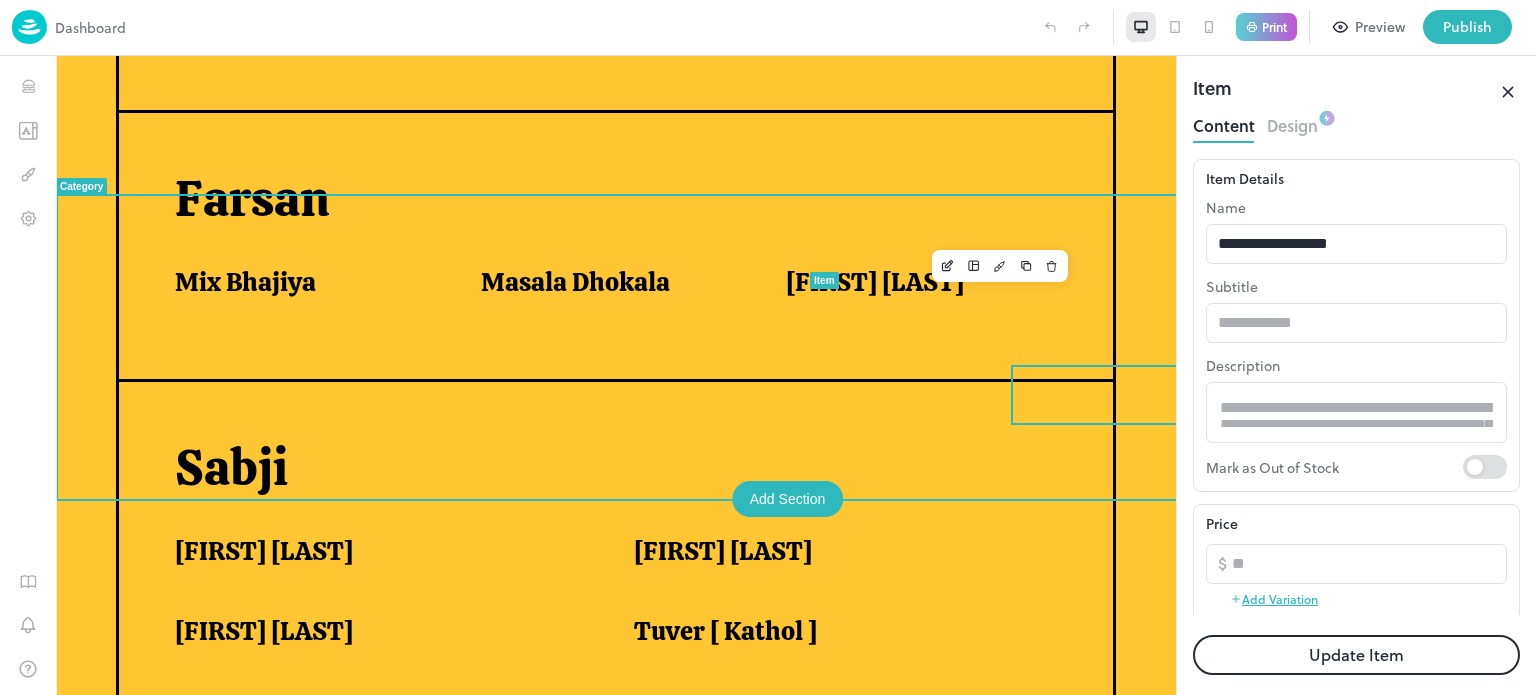 scroll, scrollTop: 0, scrollLeft: 0, axis: both 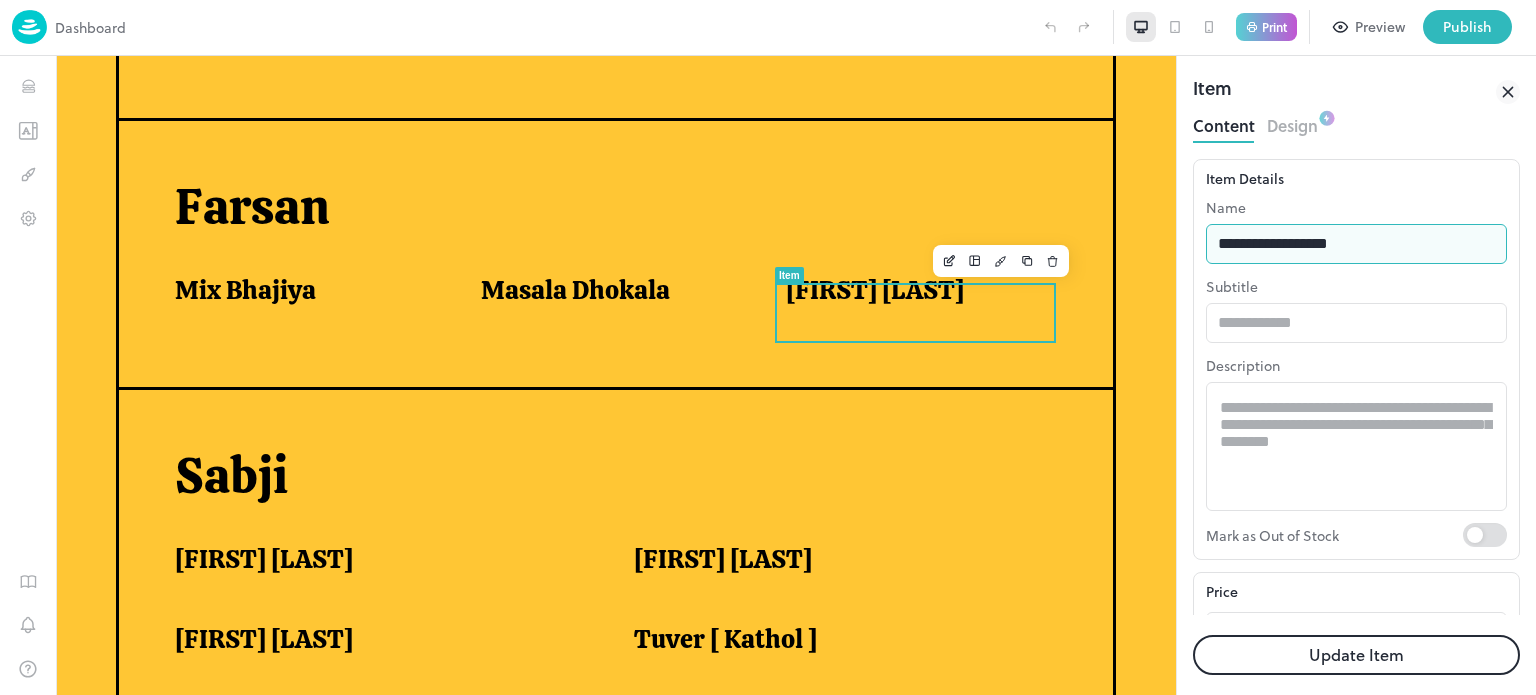 click on "**********" at bounding box center (1356, 244) 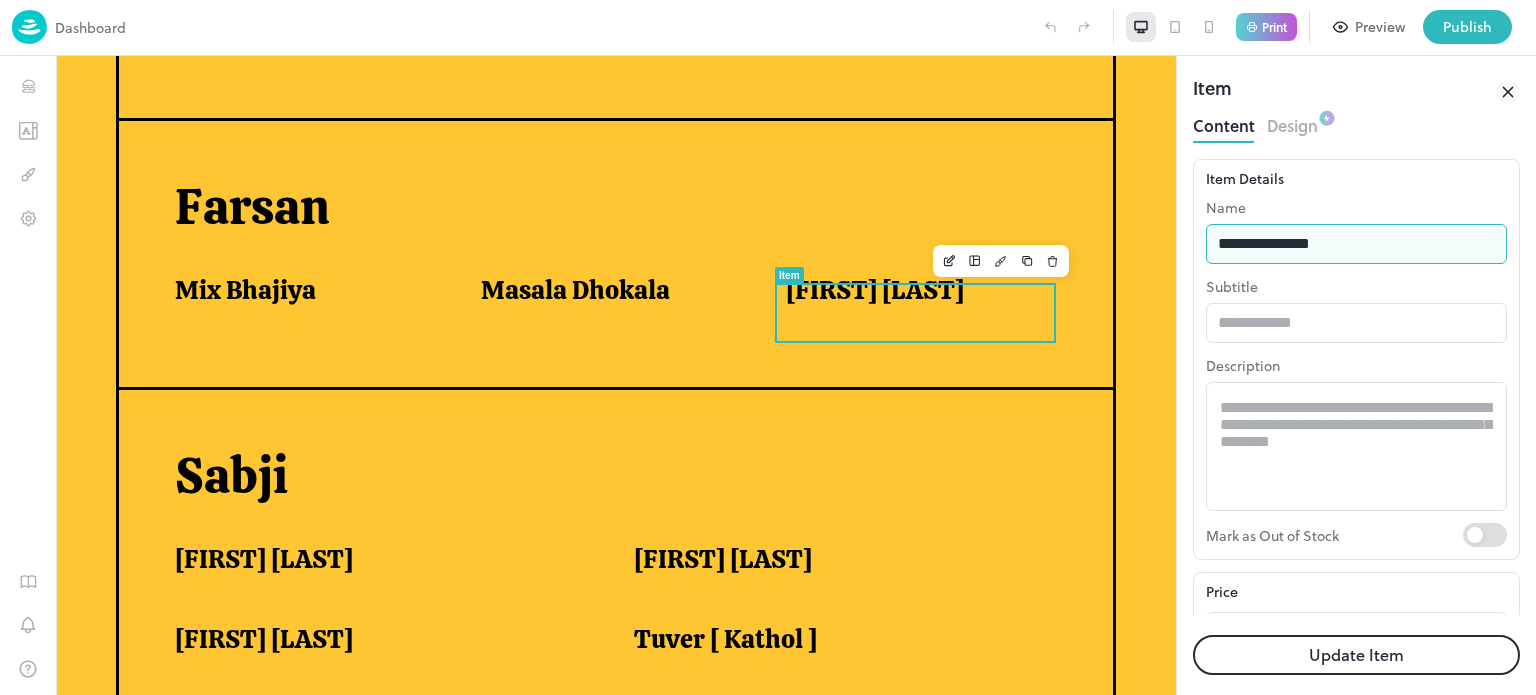 type on "**********" 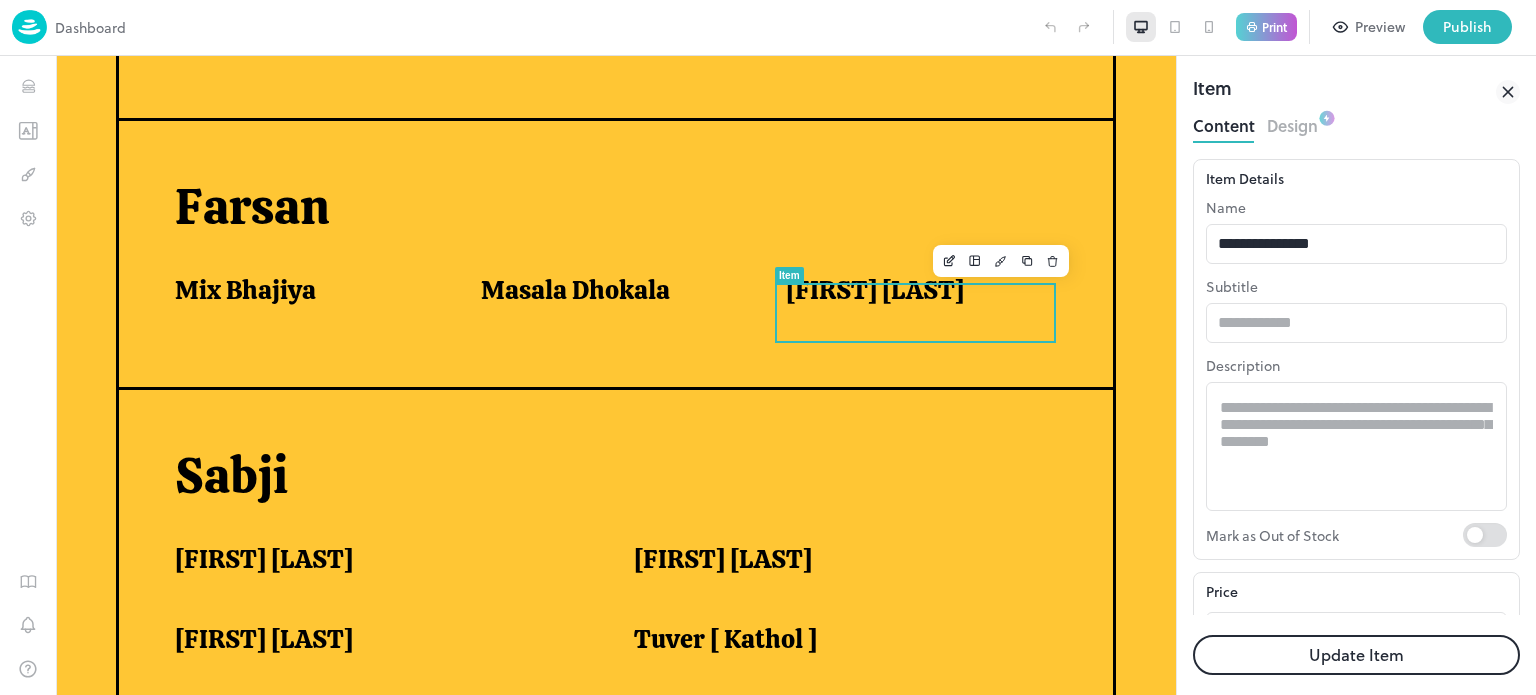 click on "Update Item" at bounding box center (1356, 655) 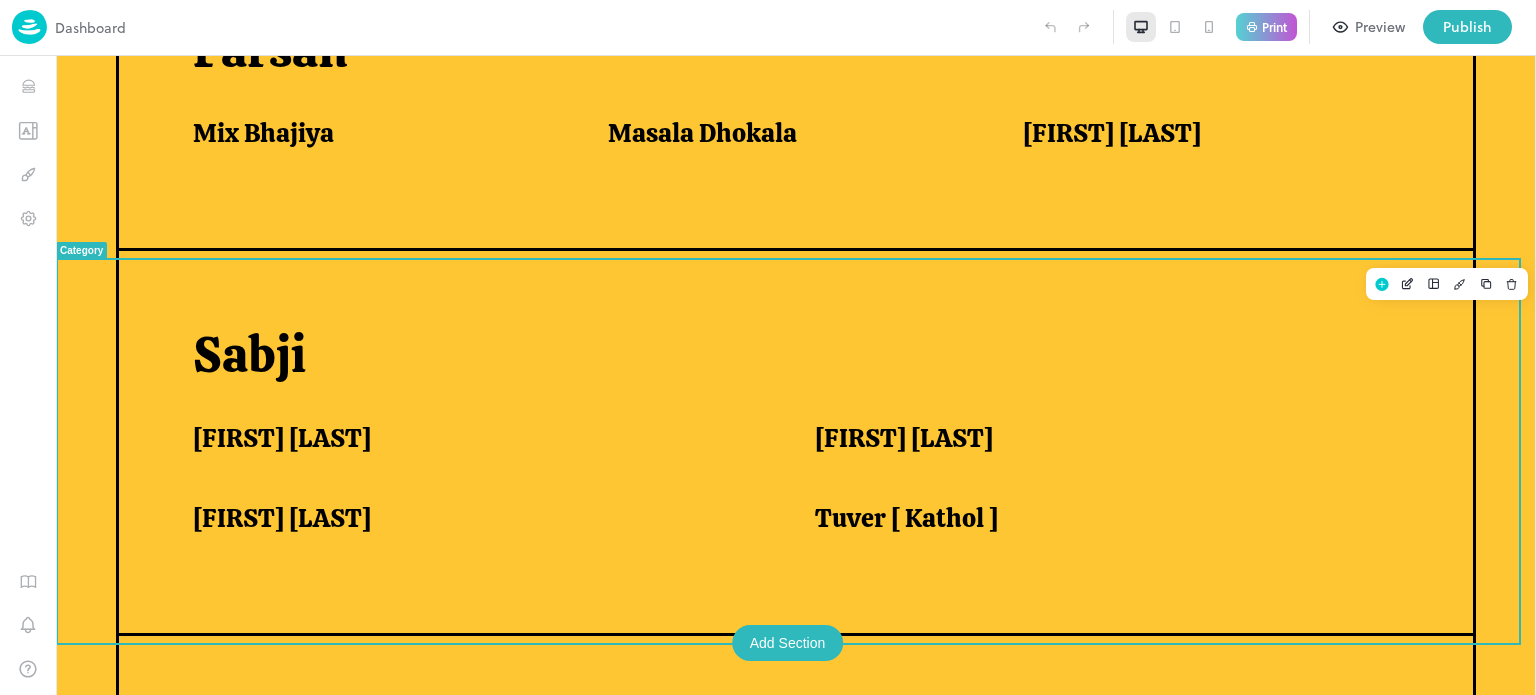 scroll, scrollTop: 1271, scrollLeft: 0, axis: vertical 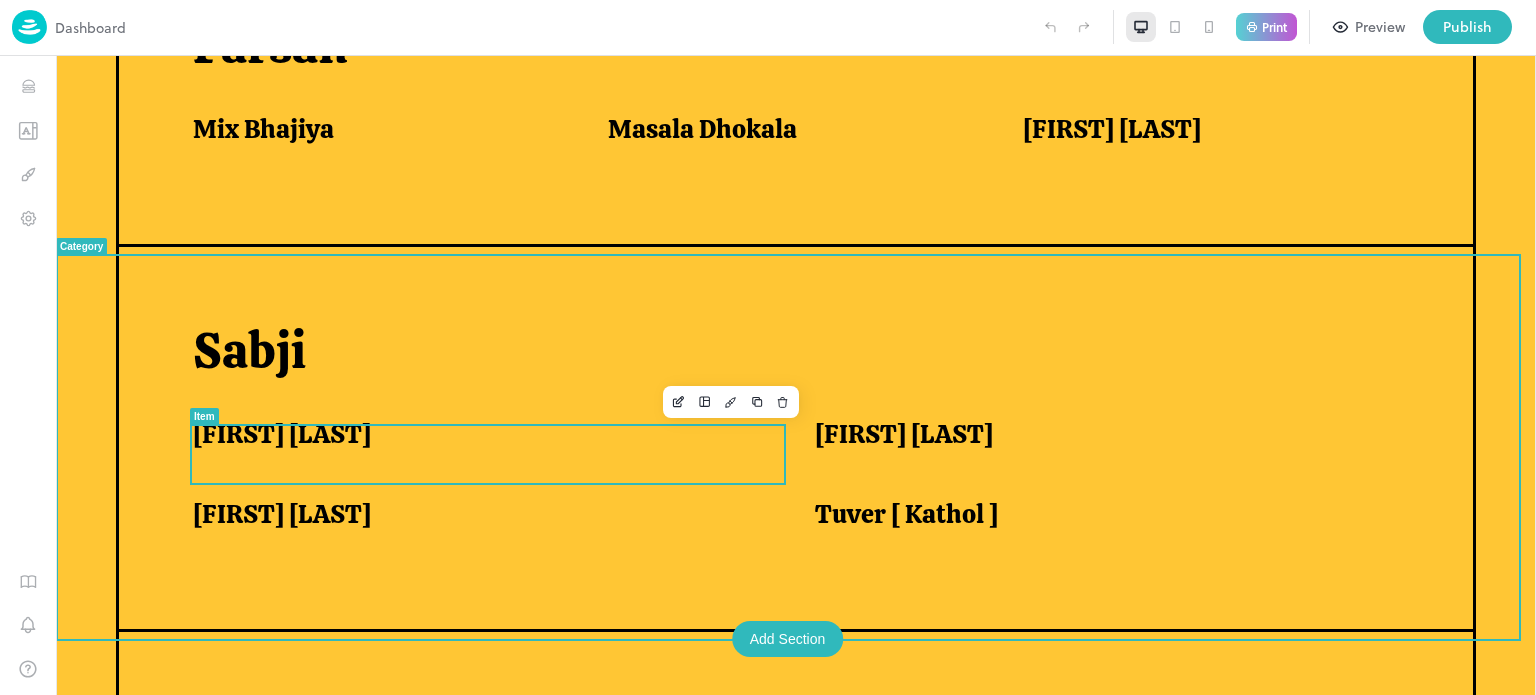 click on "[FIRST] [LAST]" at bounding box center [282, 434] 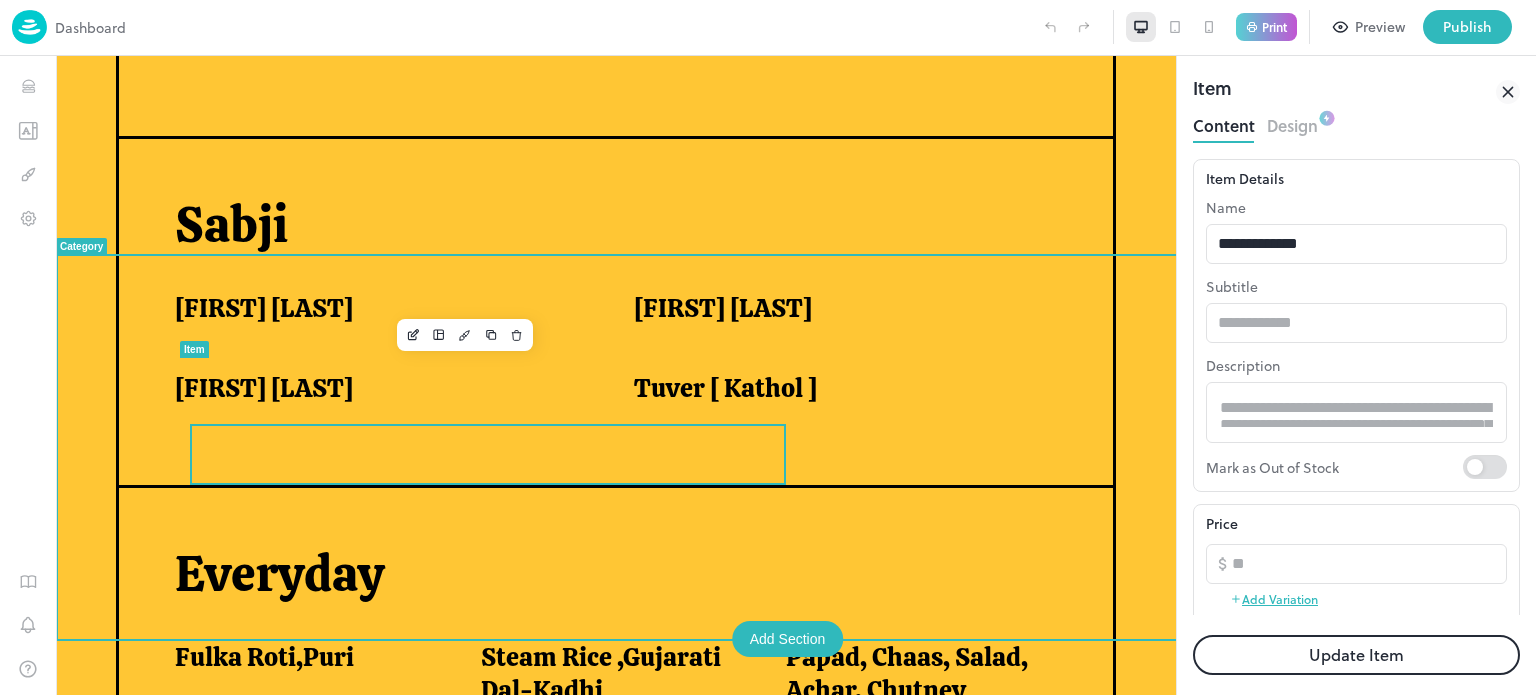 scroll, scrollTop: 1180, scrollLeft: 0, axis: vertical 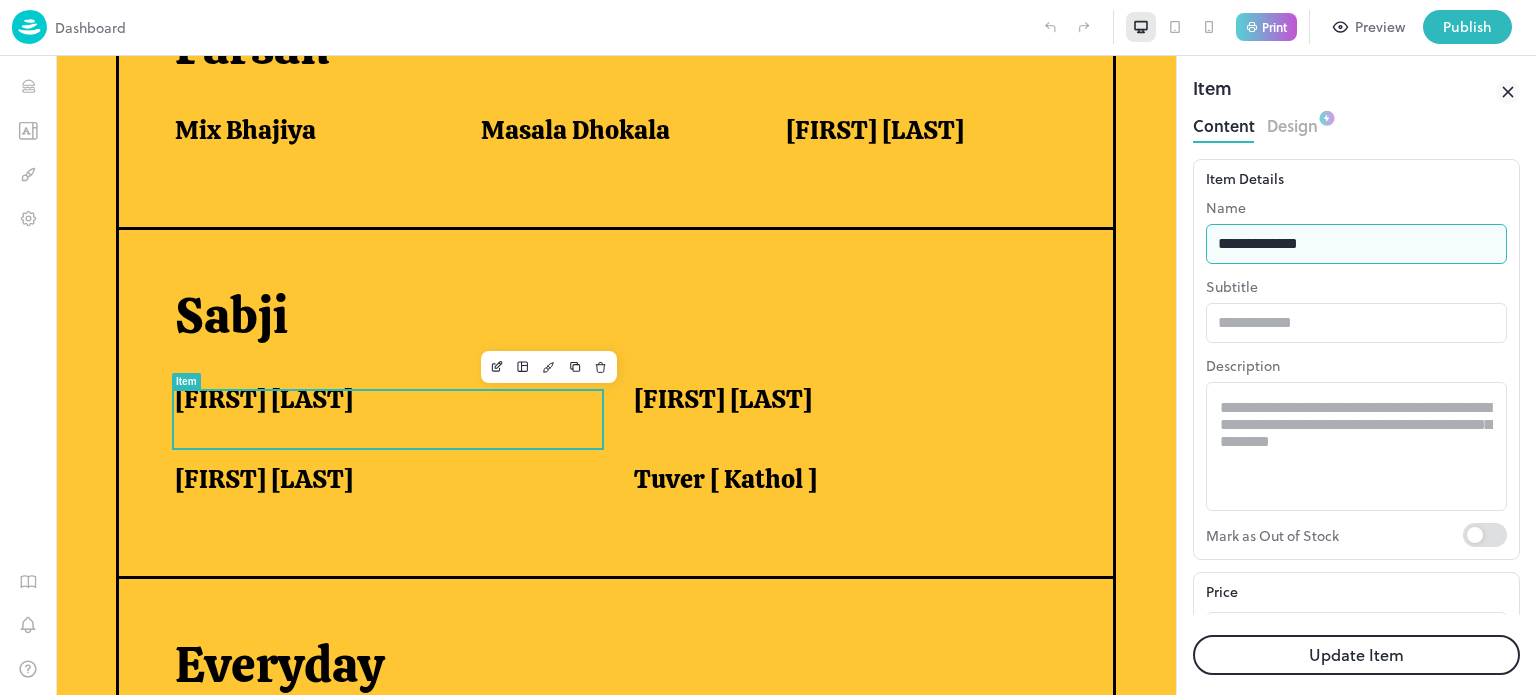 click on "**********" at bounding box center [1356, 244] 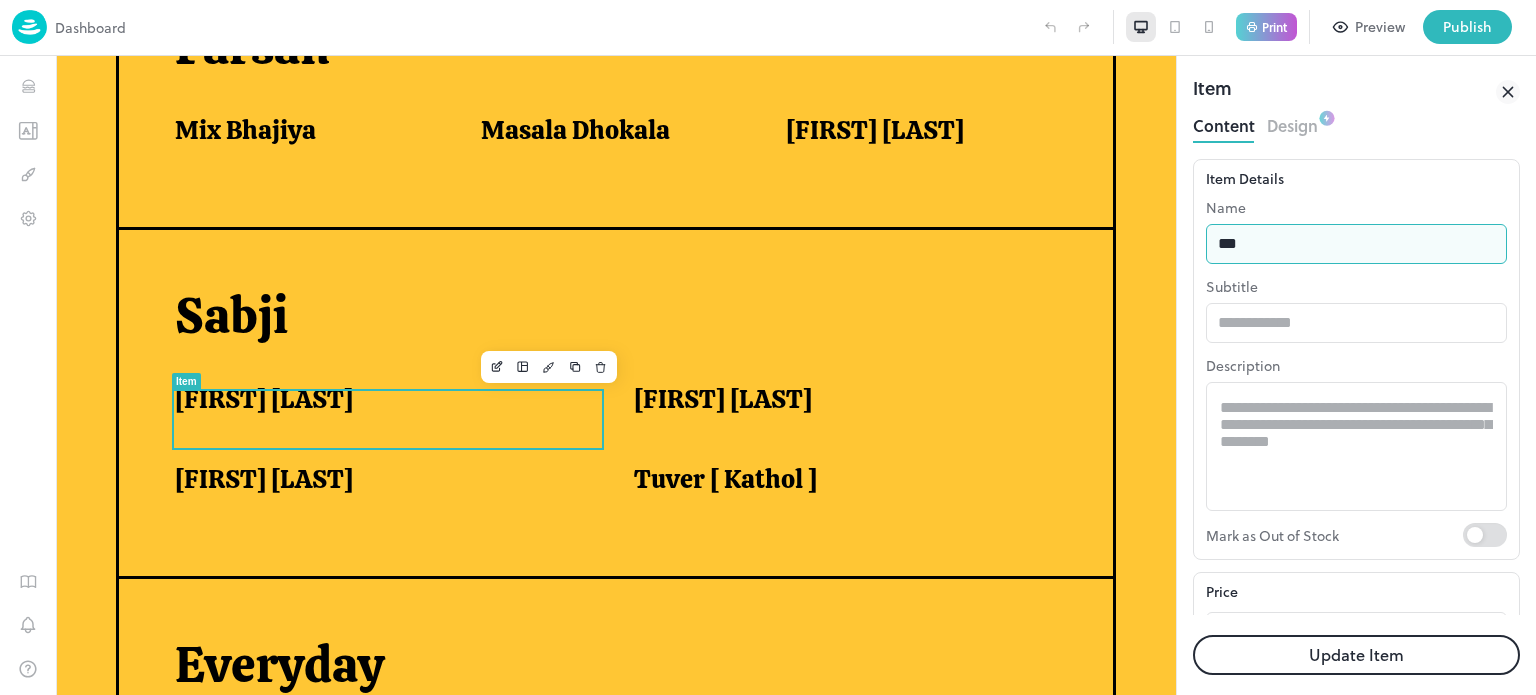 type on "**********" 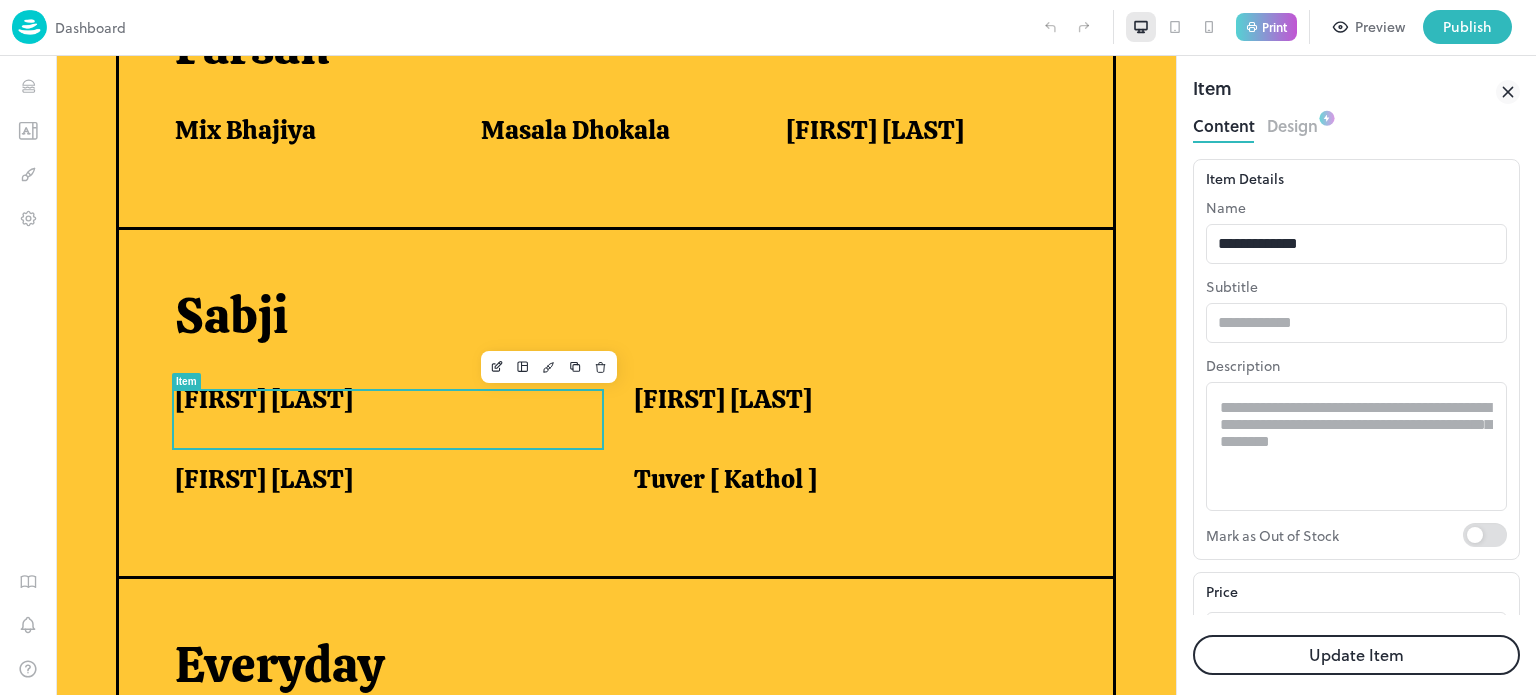 click on "Update Item" at bounding box center (1356, 655) 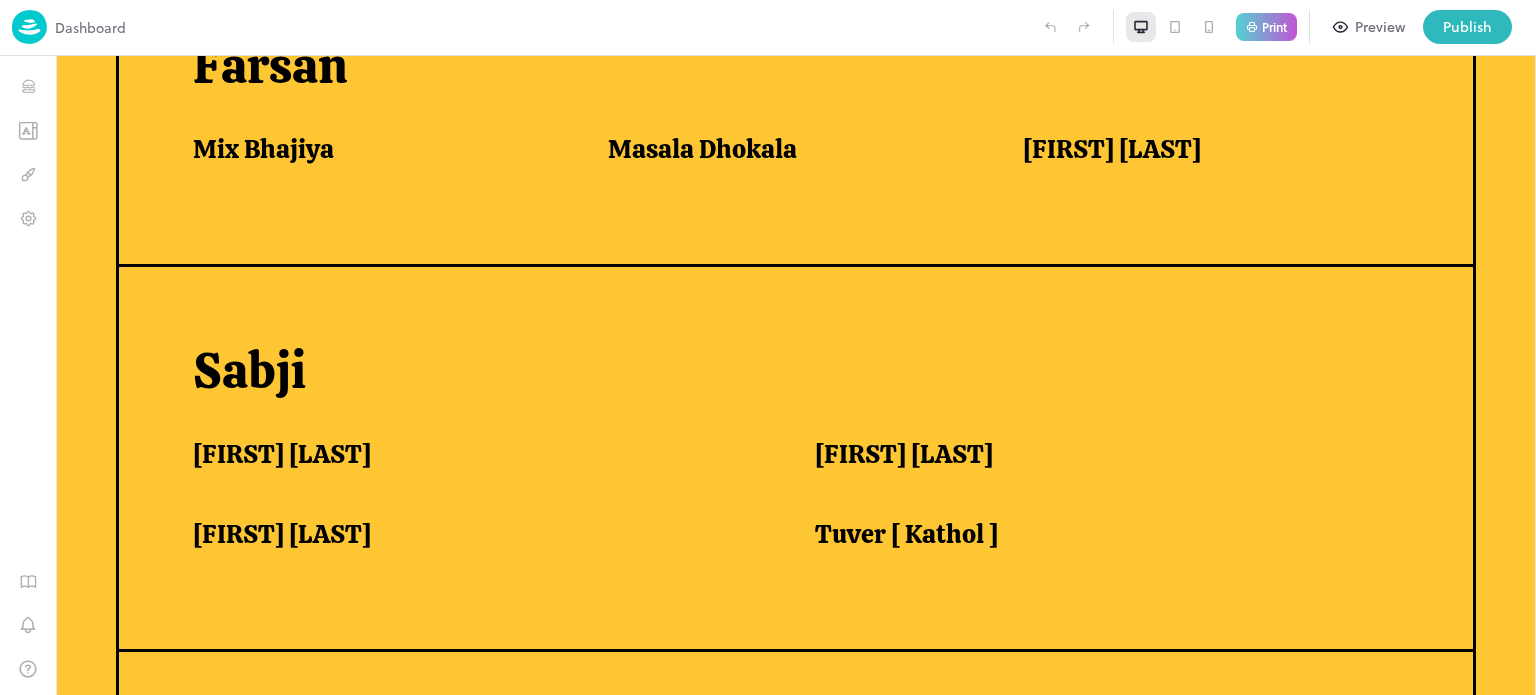 scroll, scrollTop: 1271, scrollLeft: 0, axis: vertical 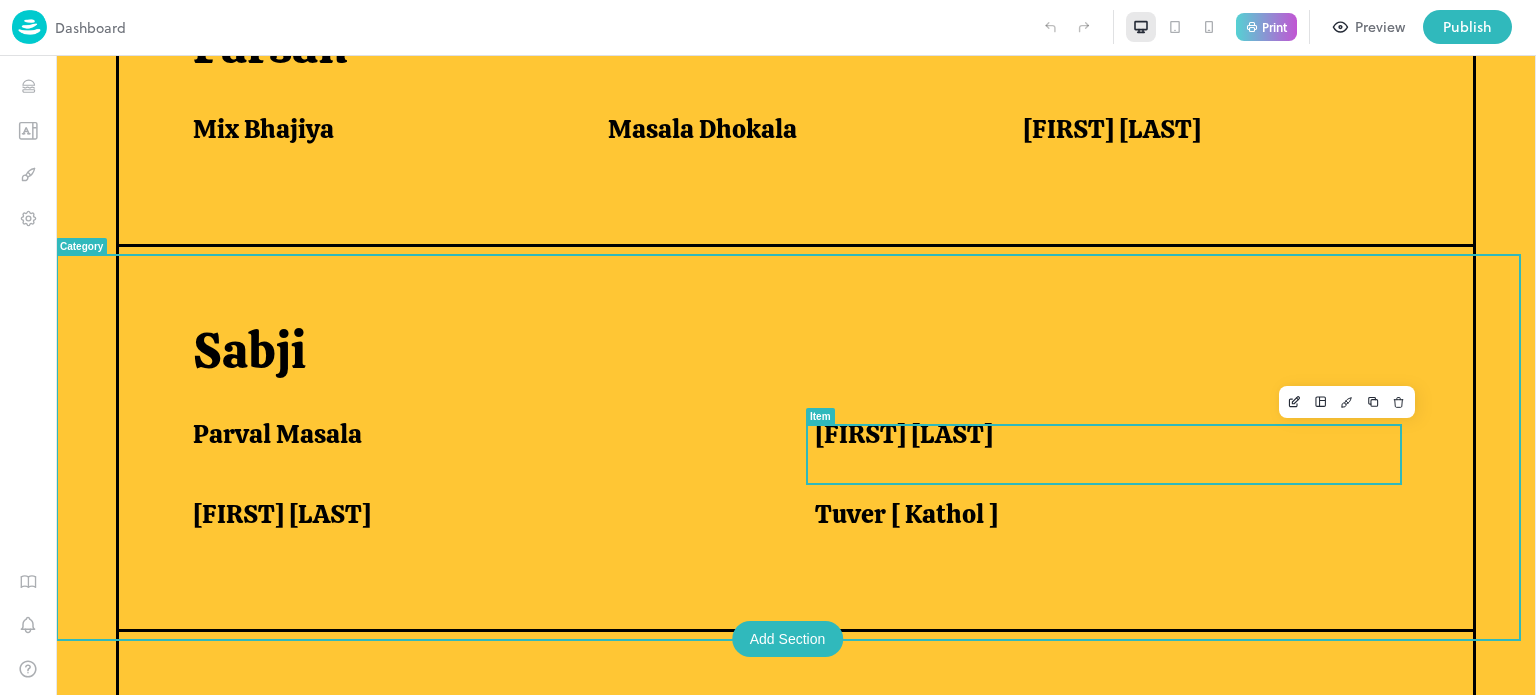 click on "[FIRST] [LAST]" at bounding box center (904, 434) 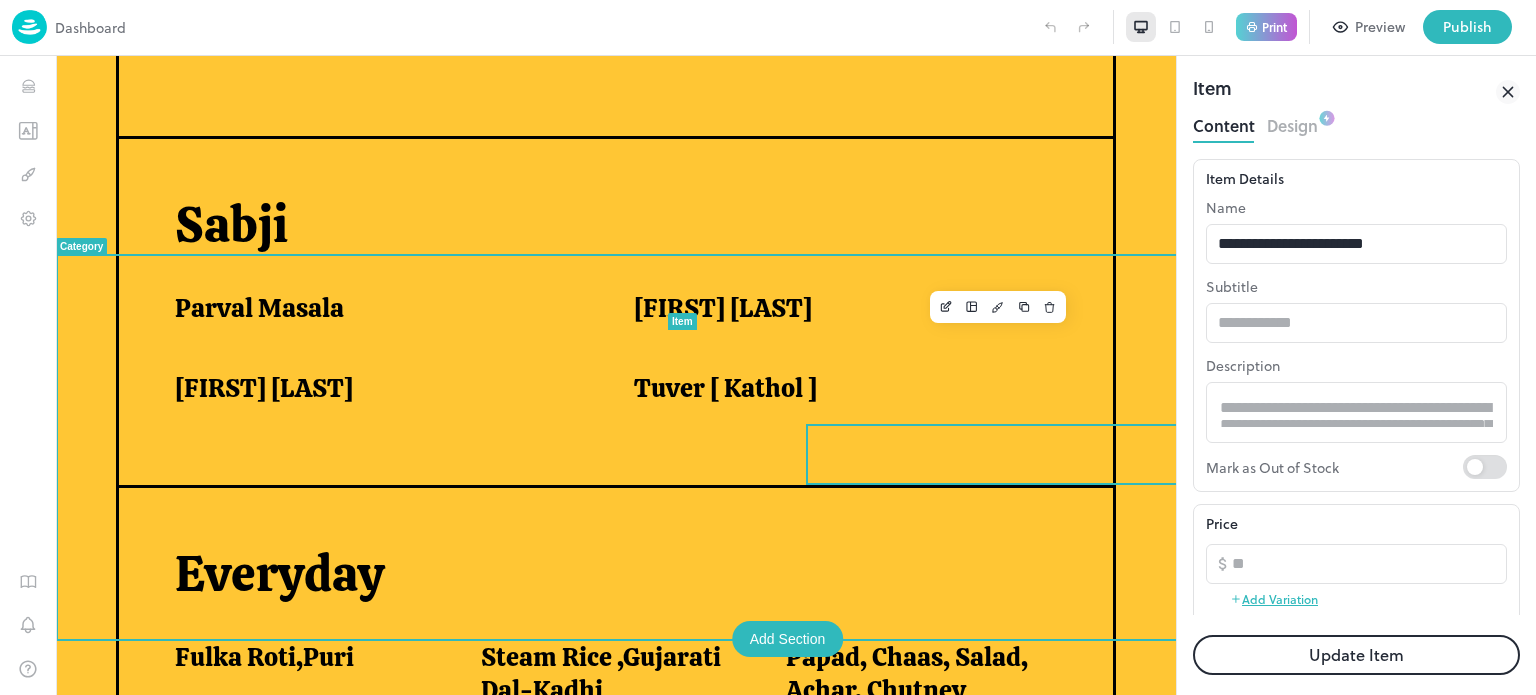 scroll, scrollTop: 0, scrollLeft: 0, axis: both 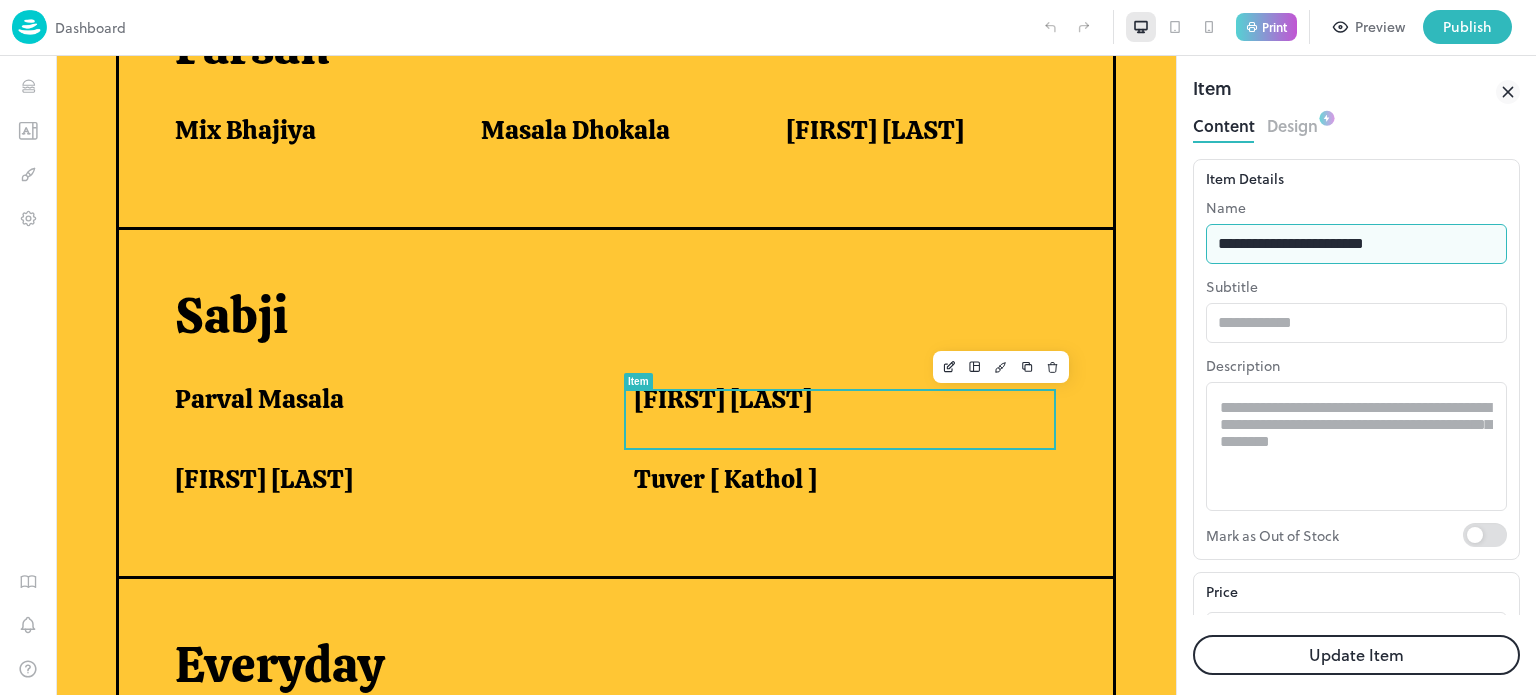click on "**********" at bounding box center (1356, 244) 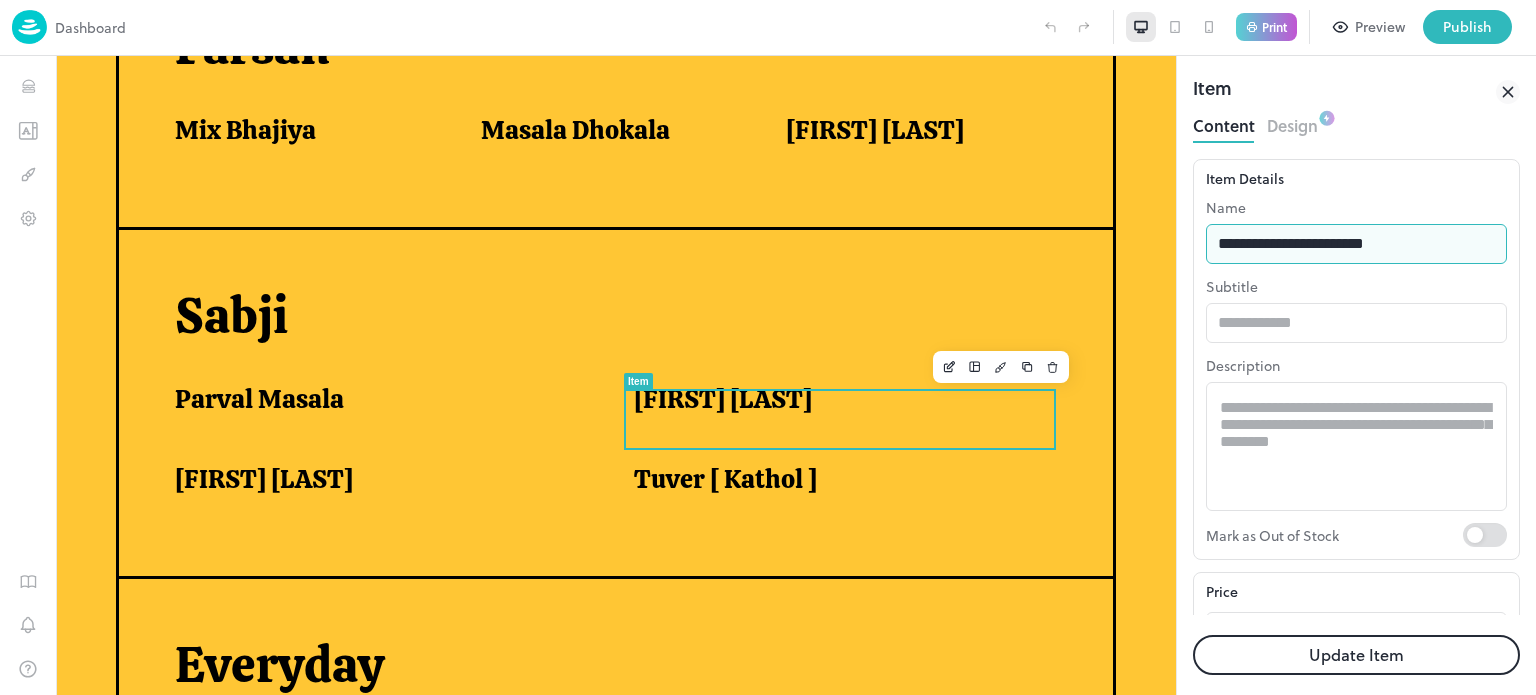 click on "**********" at bounding box center (1356, 244) 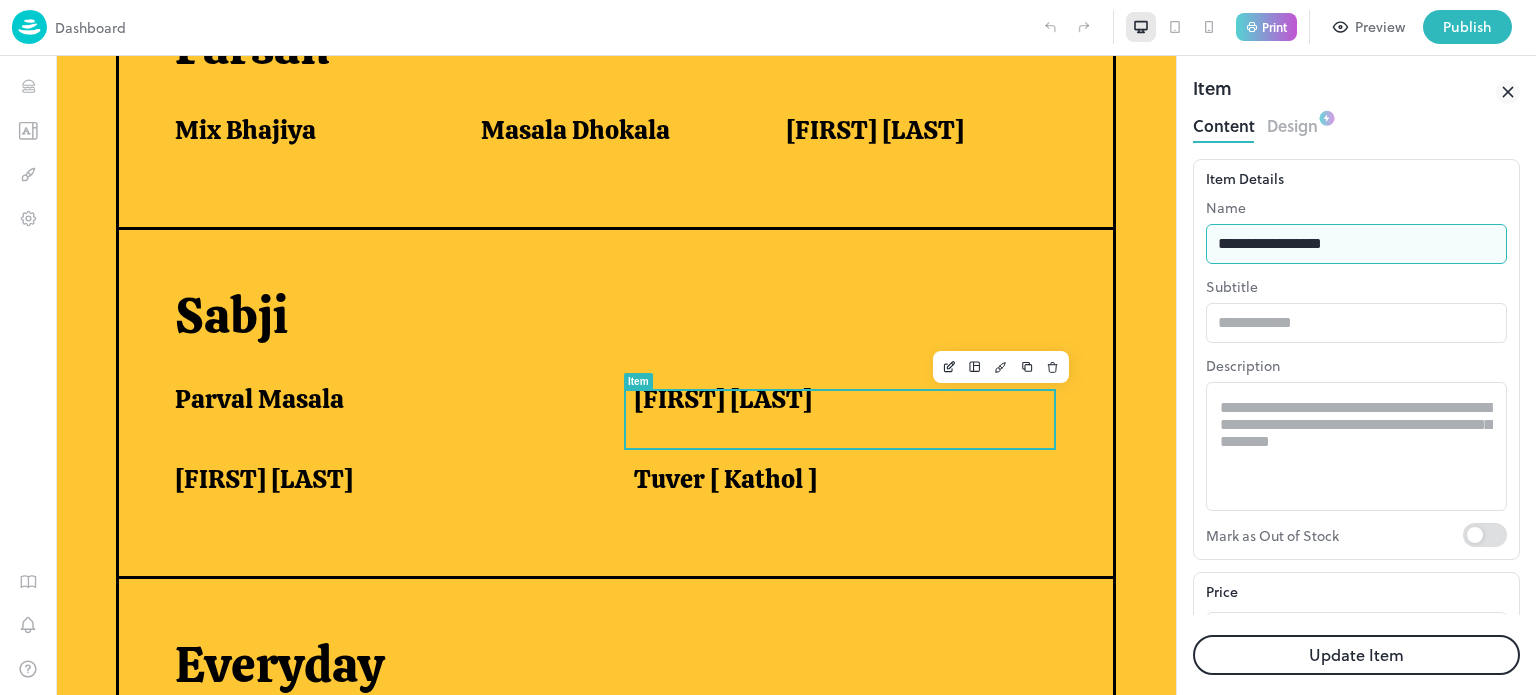 click on "**********" at bounding box center (1356, 244) 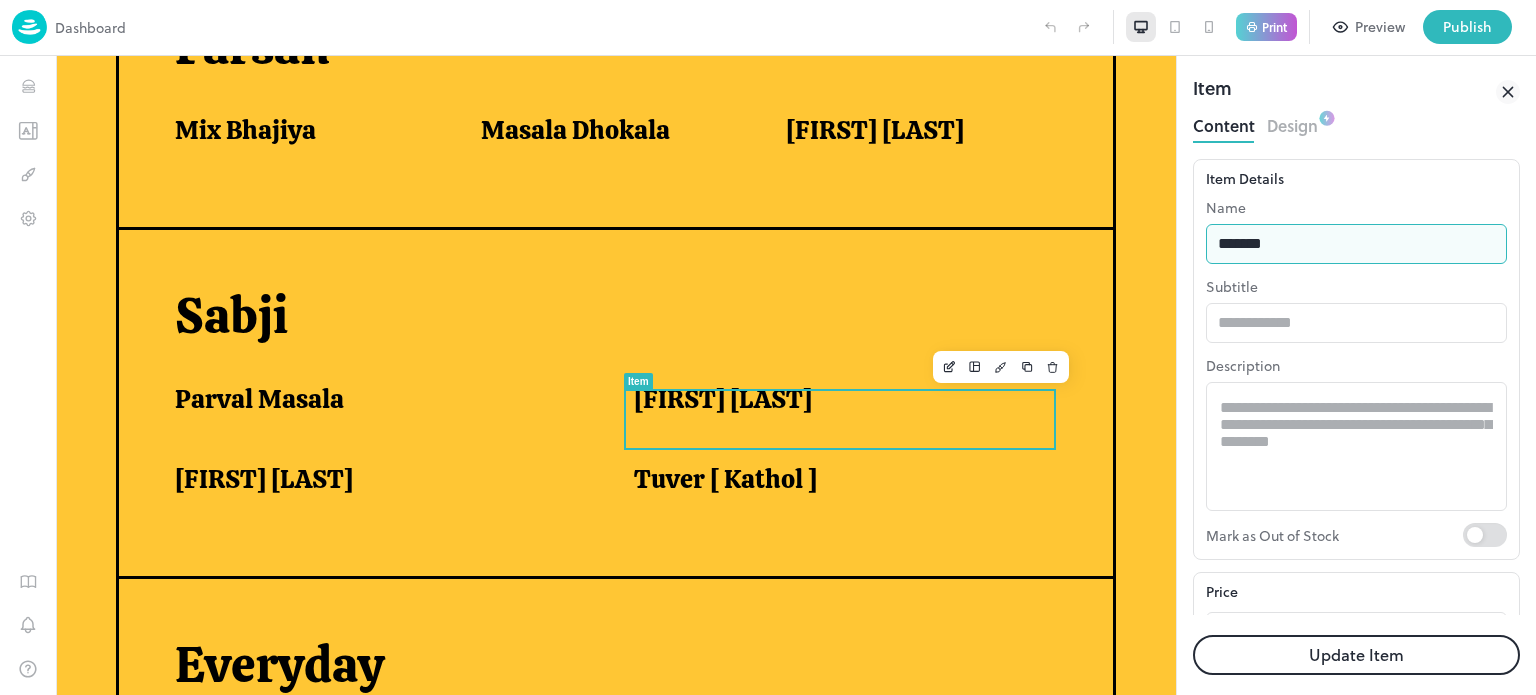 type on "**********" 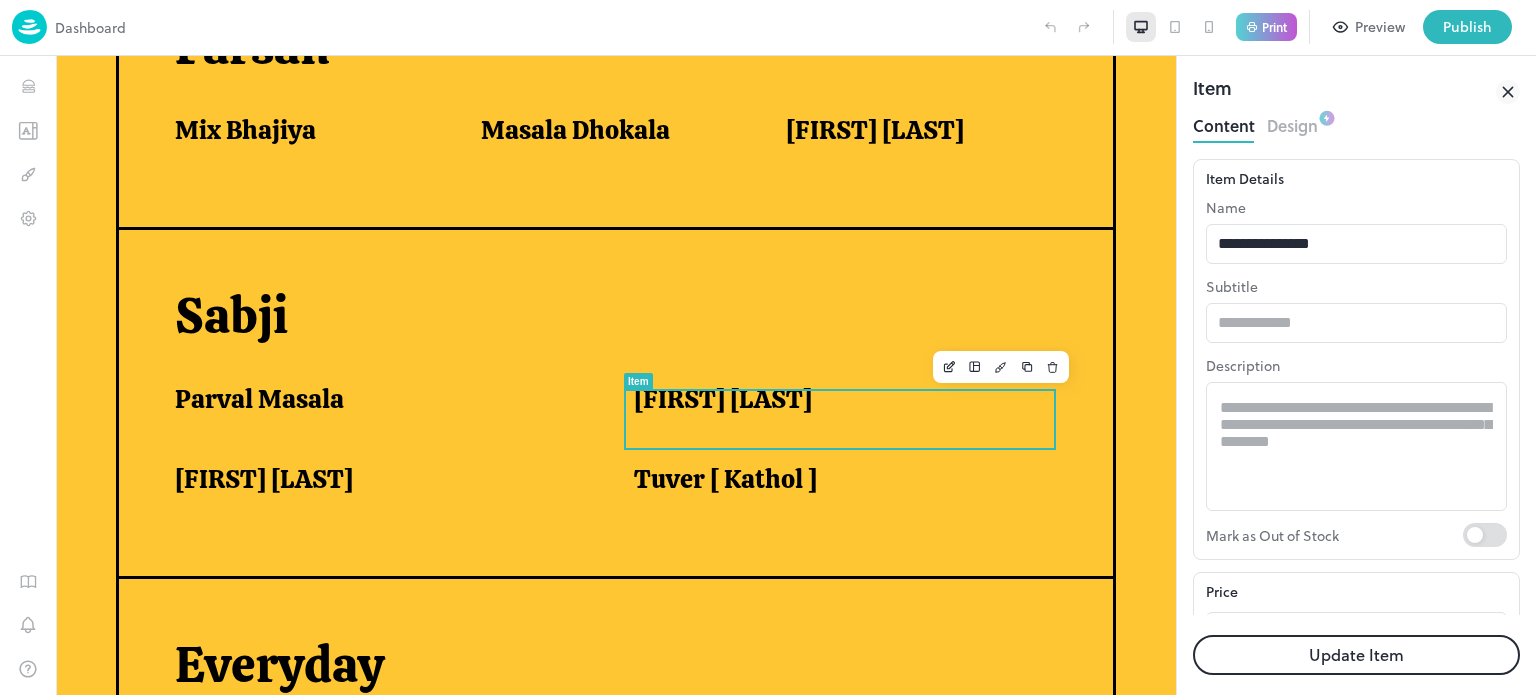 click on "Update Item" at bounding box center (1356, 655) 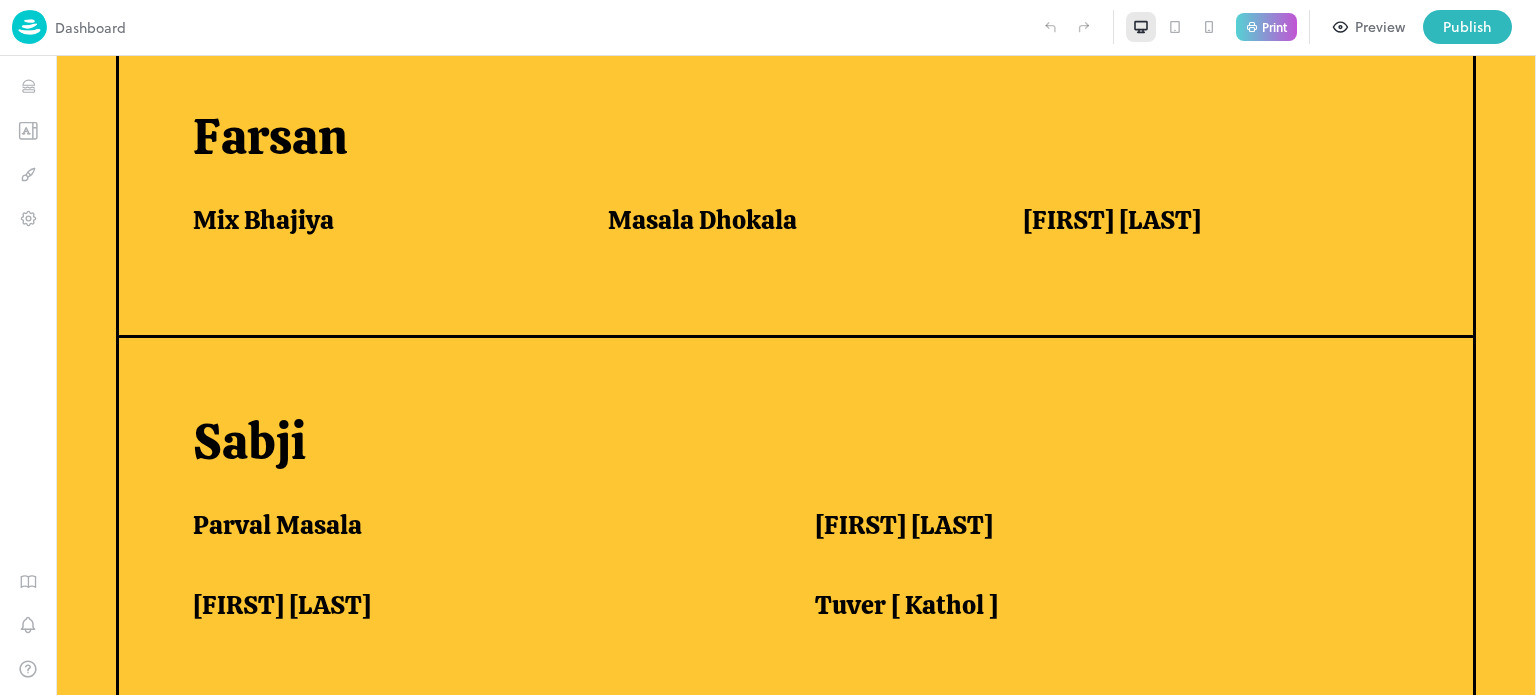 scroll, scrollTop: 1271, scrollLeft: 0, axis: vertical 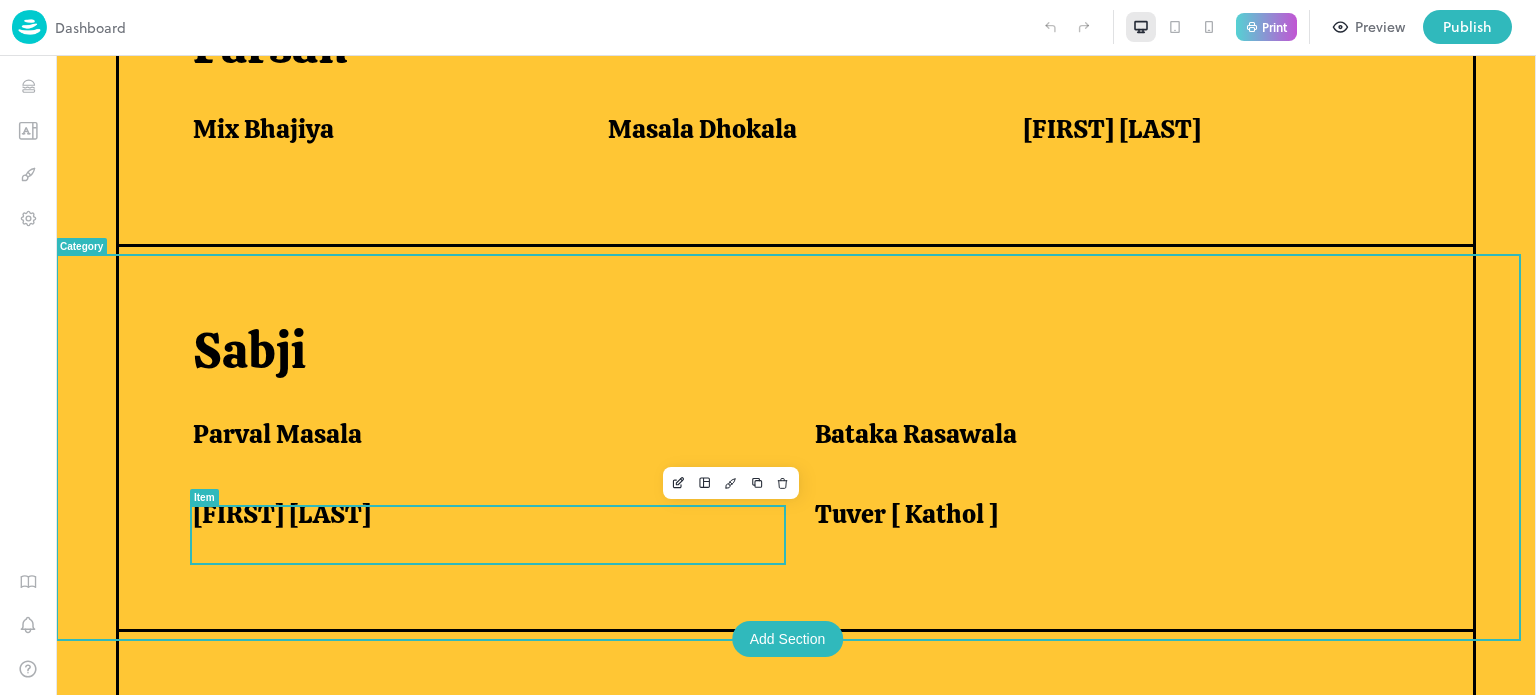 click on "[FIRST] [LAST]" at bounding box center (282, 514) 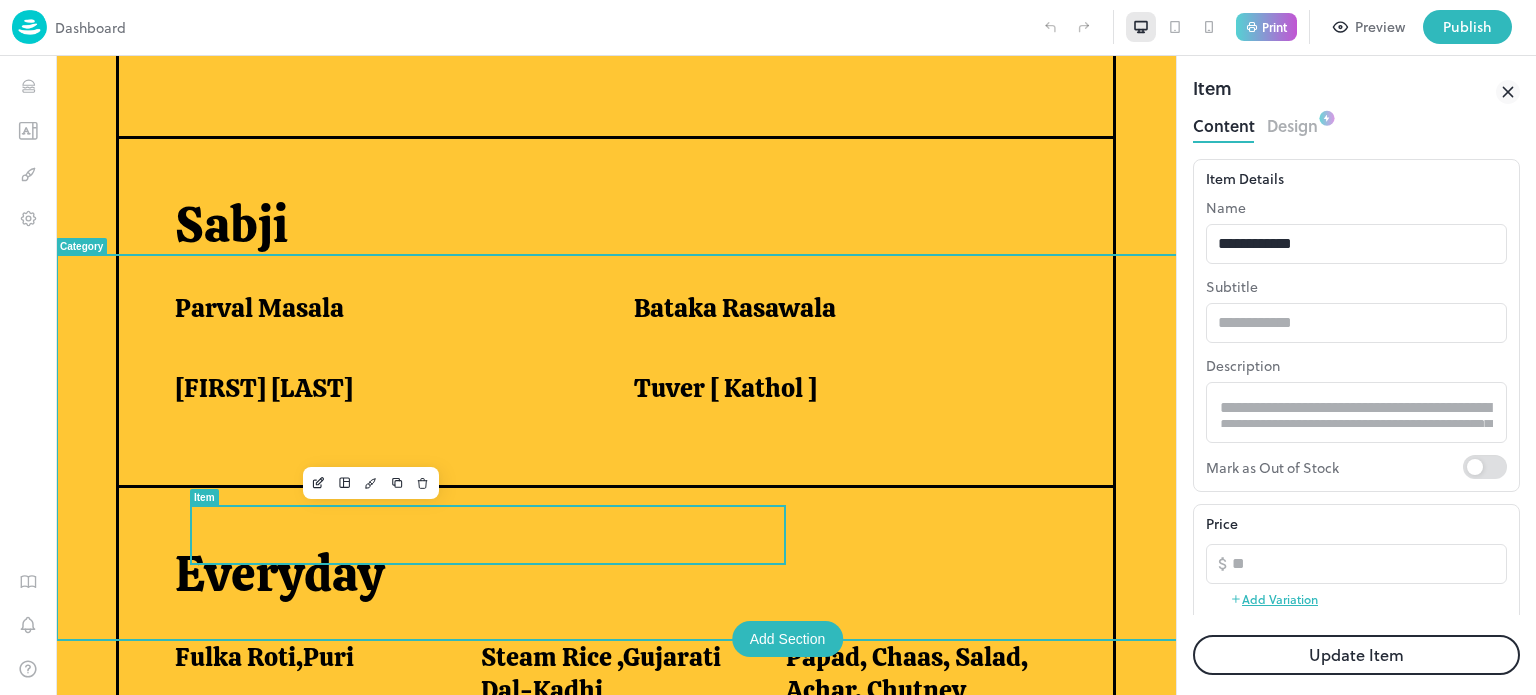 scroll, scrollTop: 1183, scrollLeft: 0, axis: vertical 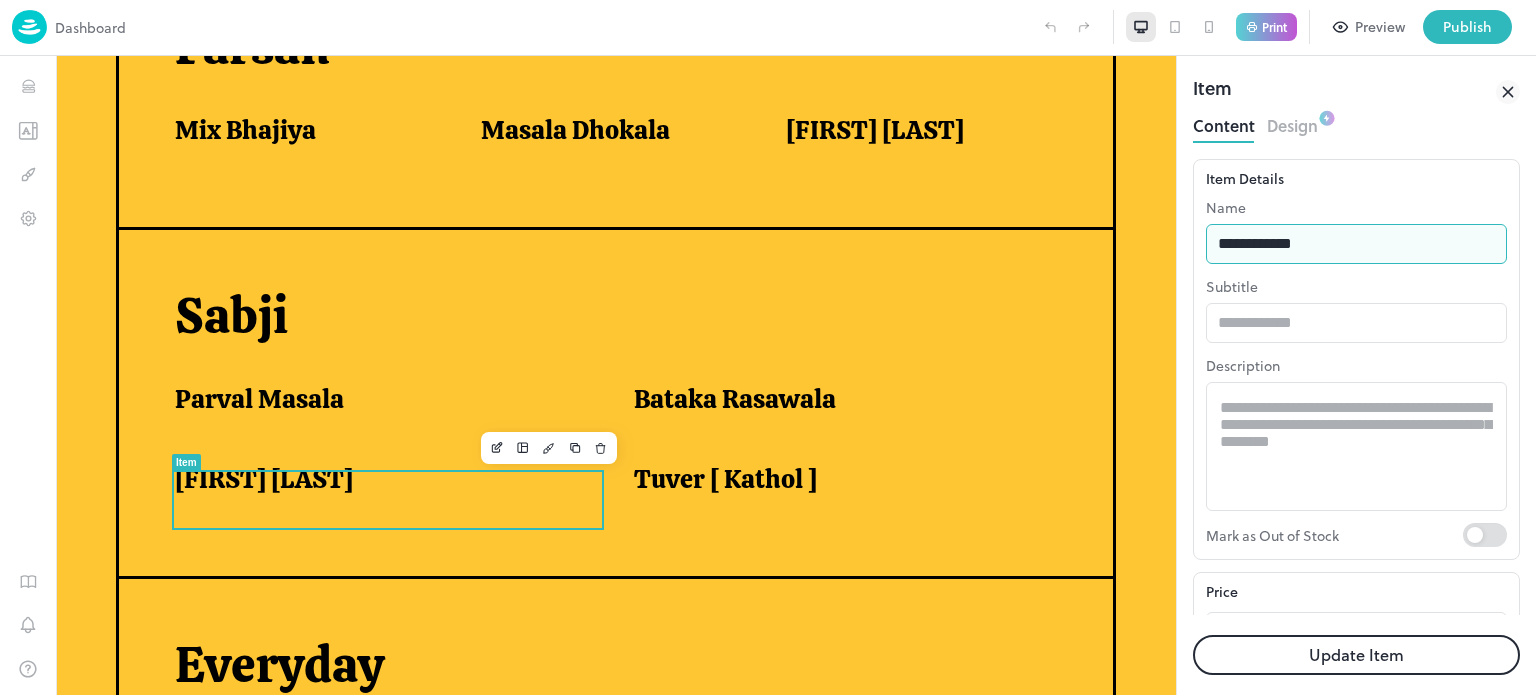 click on "**********" at bounding box center [1356, 244] 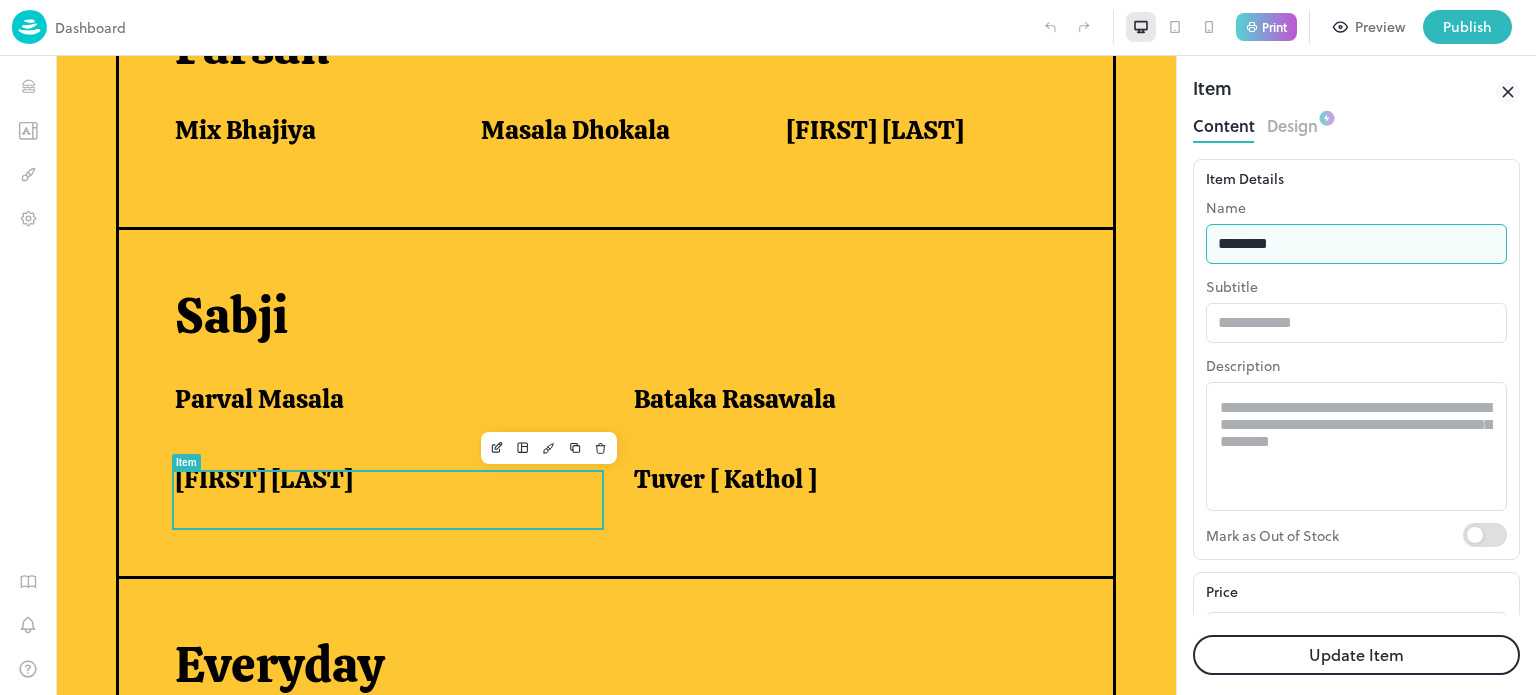 type on "**********" 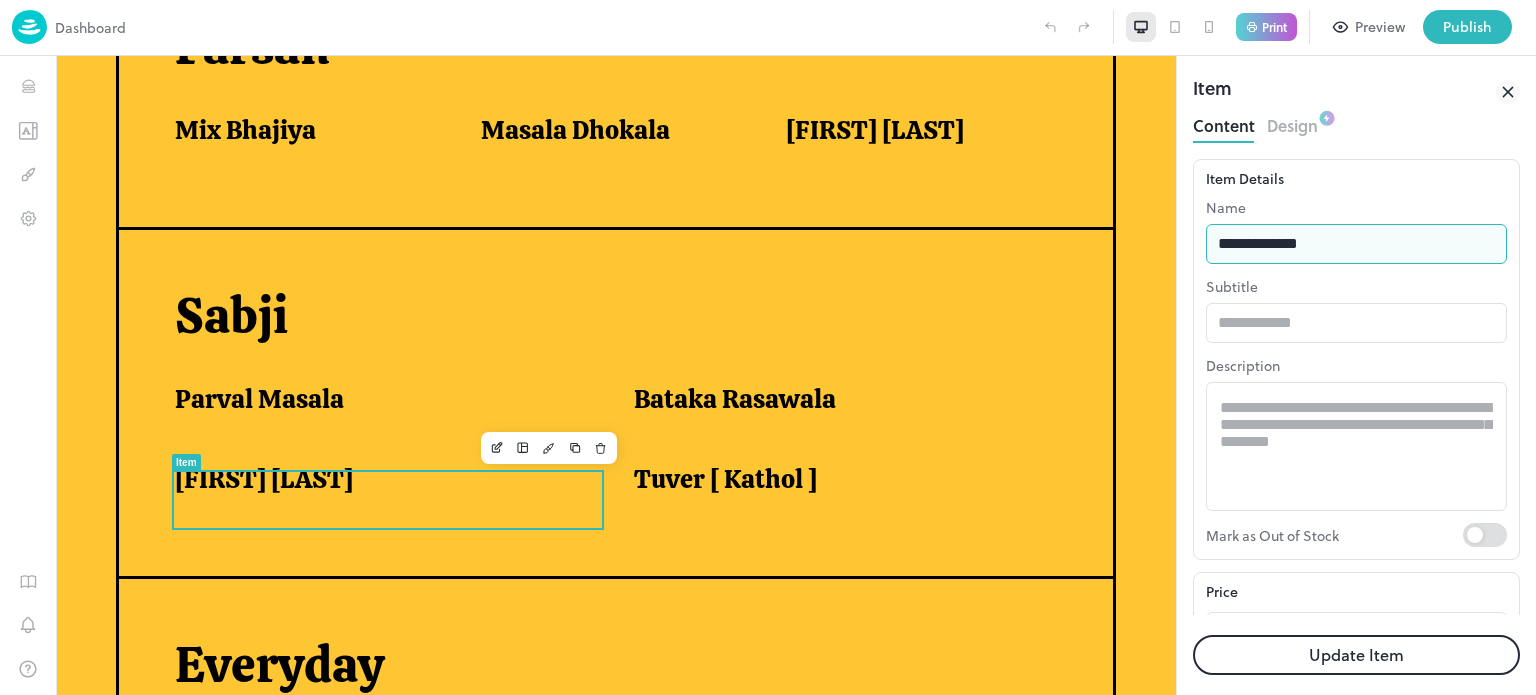 click on "Update Item" at bounding box center (1356, 655) 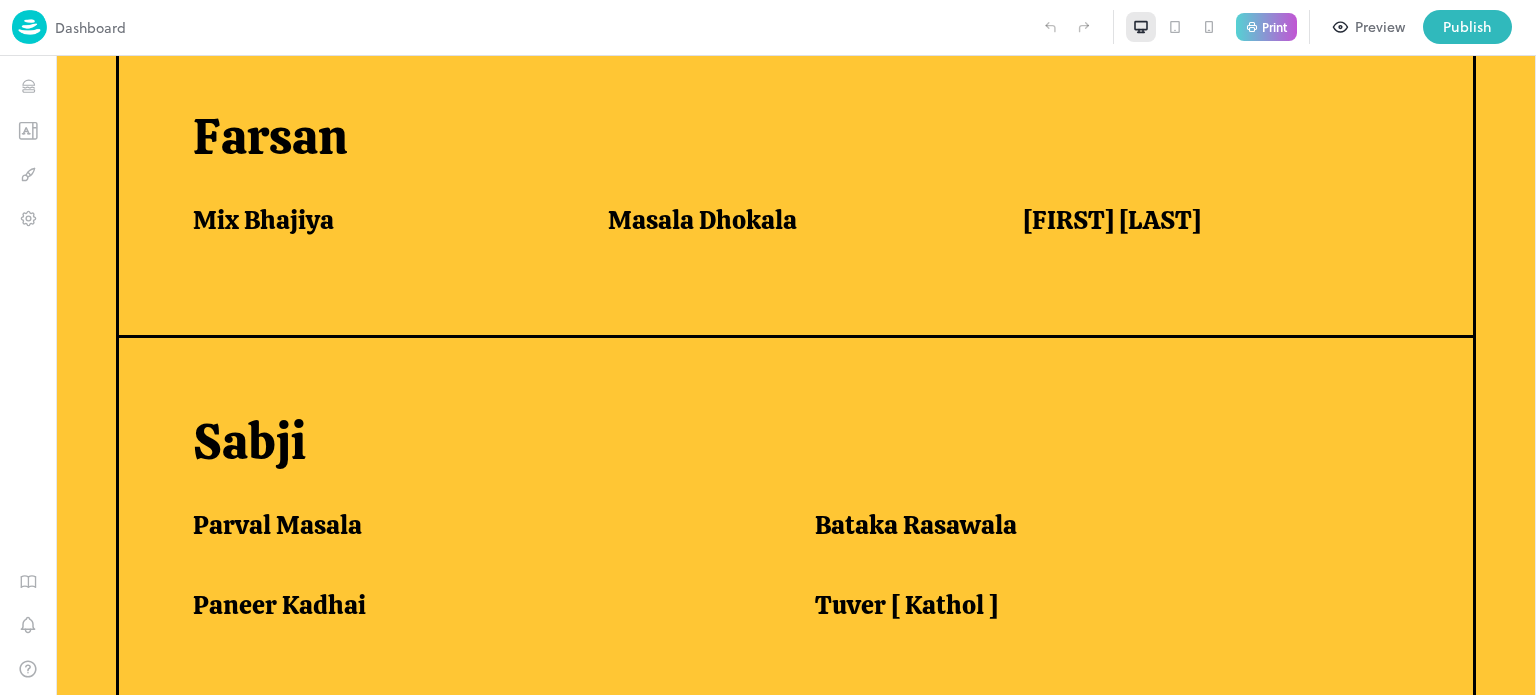 scroll, scrollTop: 1271, scrollLeft: 0, axis: vertical 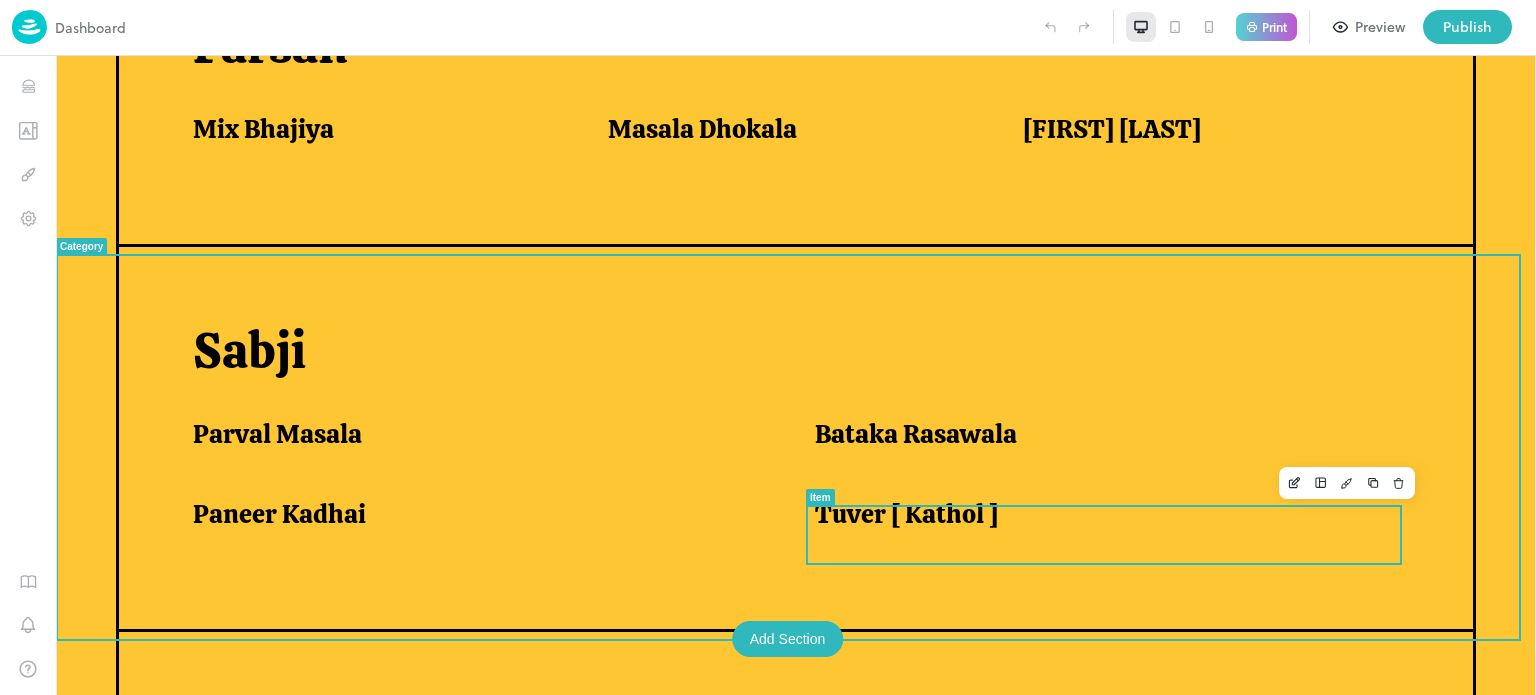 click on "Tuver [ Kathol ]" at bounding box center [1114, 526] 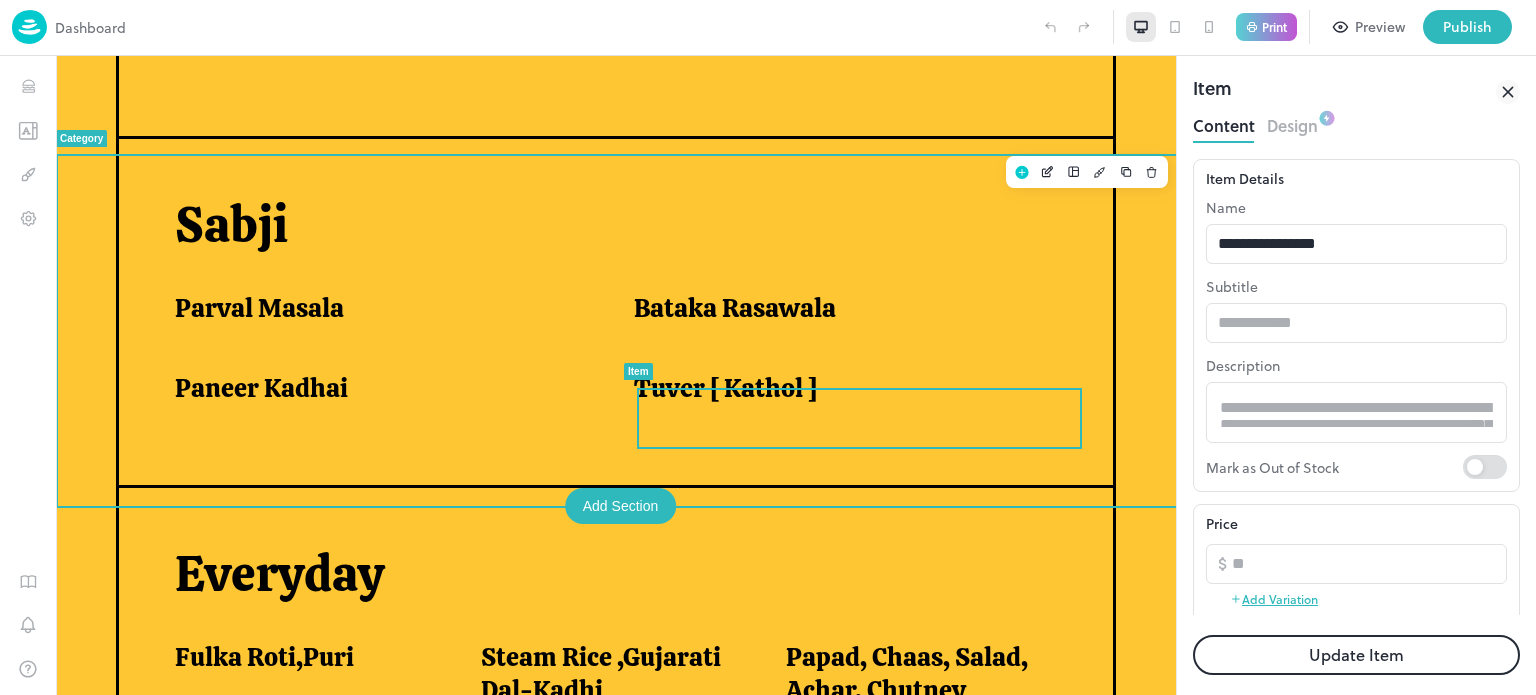 scroll, scrollTop: 0, scrollLeft: 0, axis: both 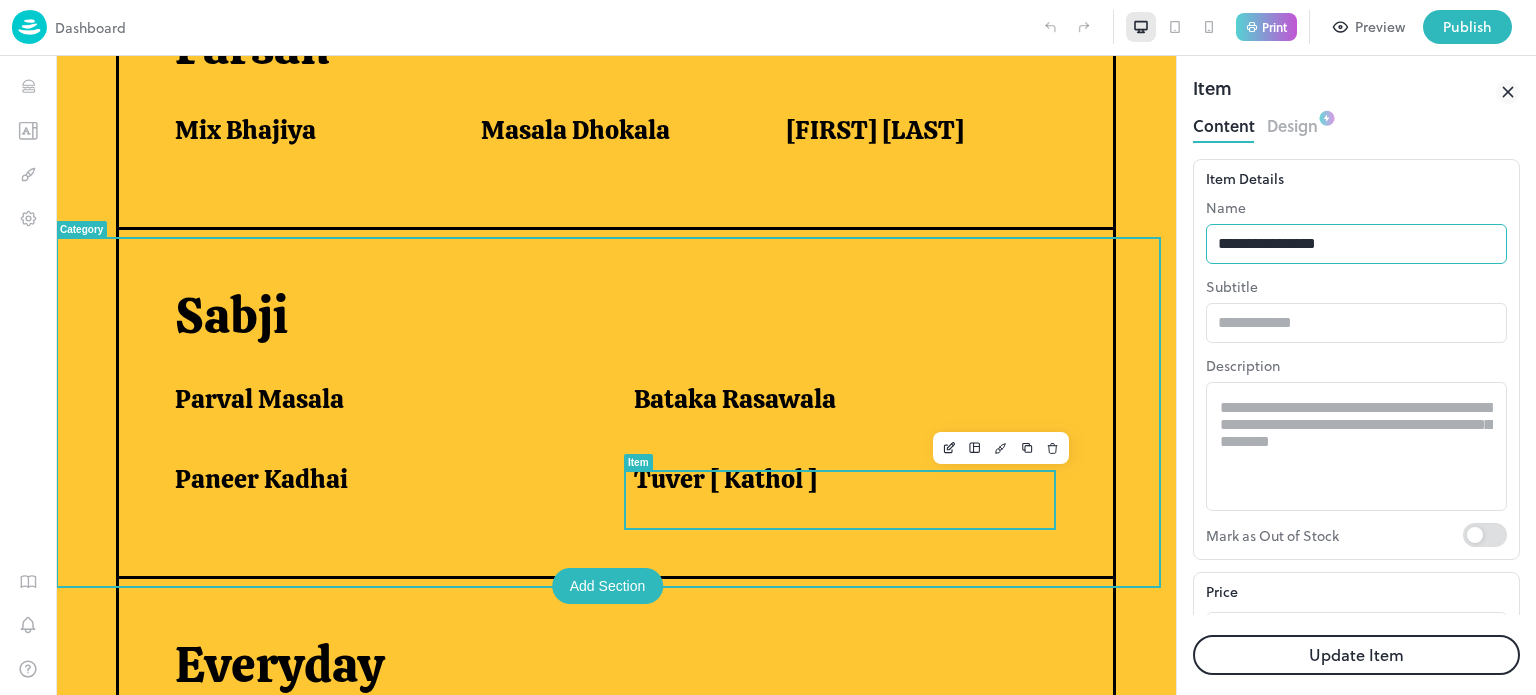click on "**********" at bounding box center (1356, 244) 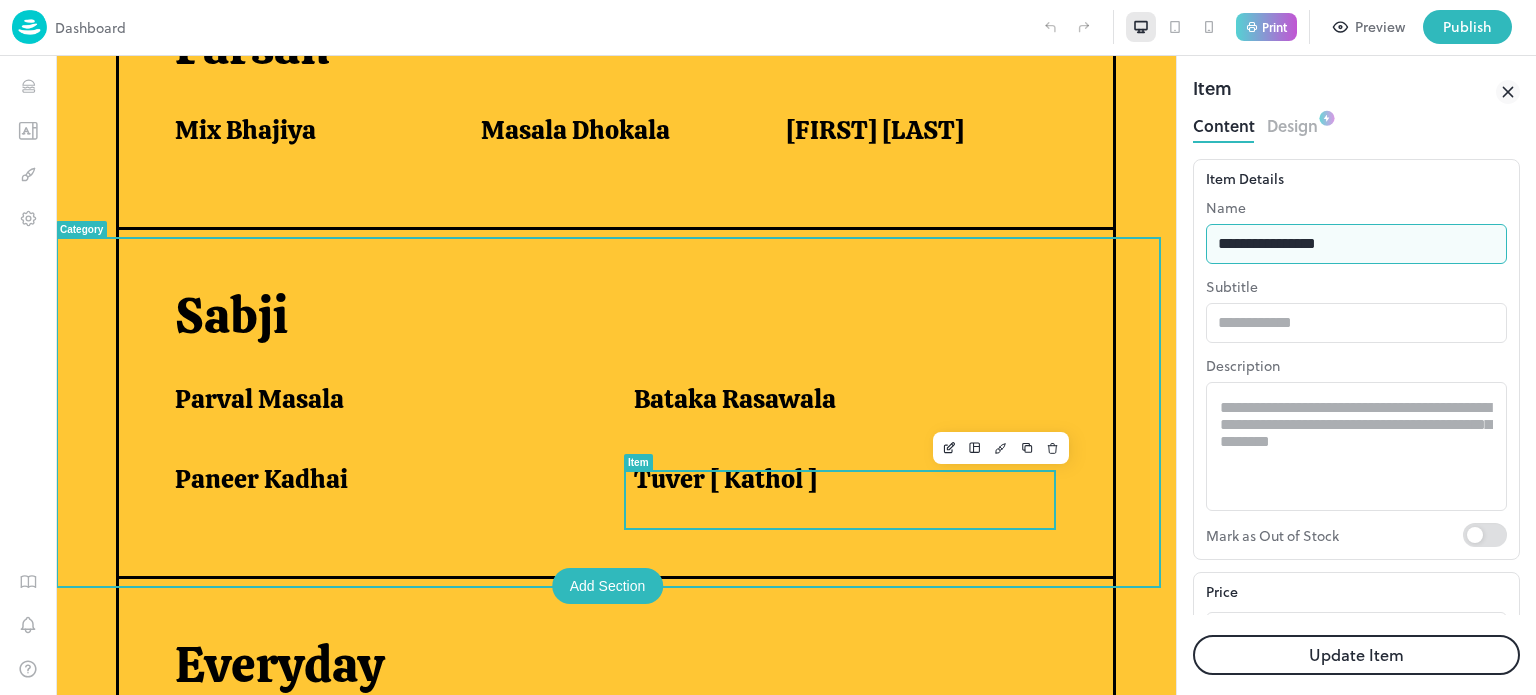 click on "**********" at bounding box center [1356, 244] 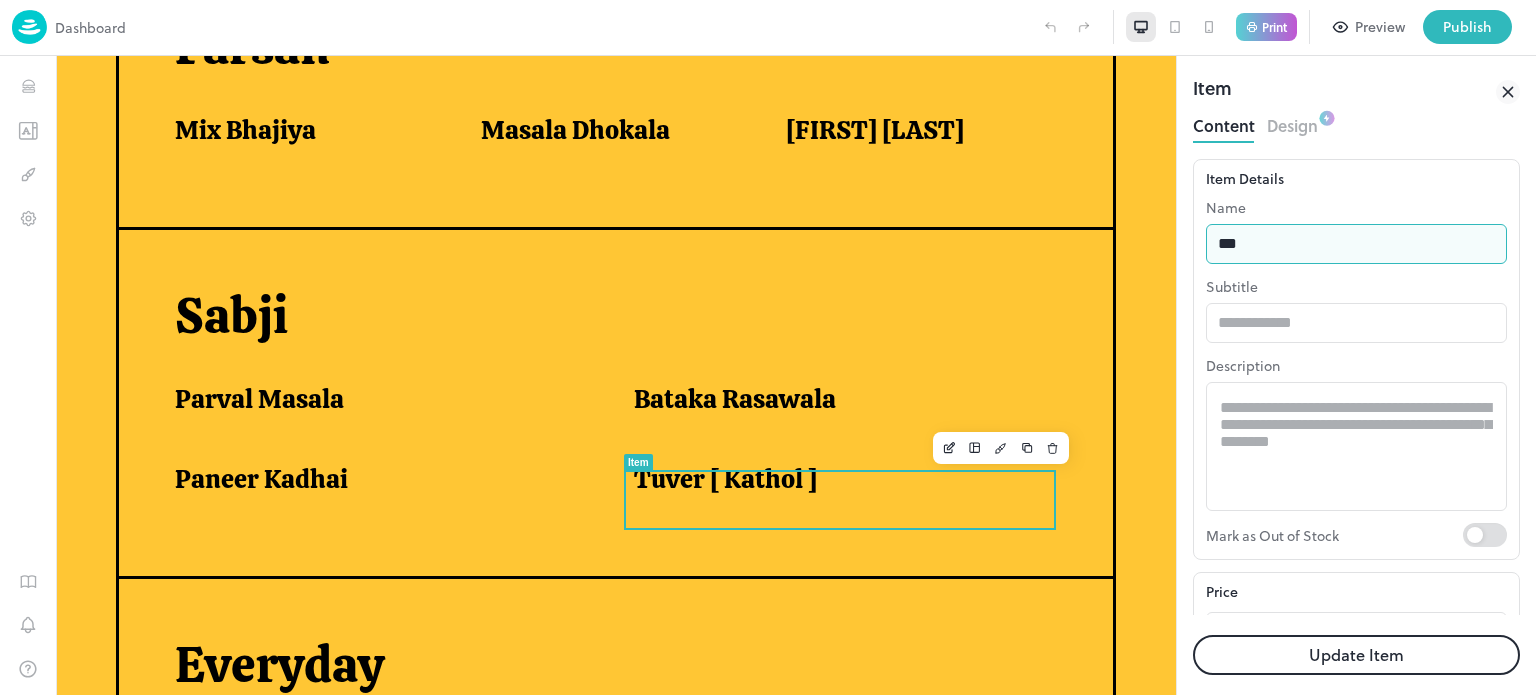 type on "**********" 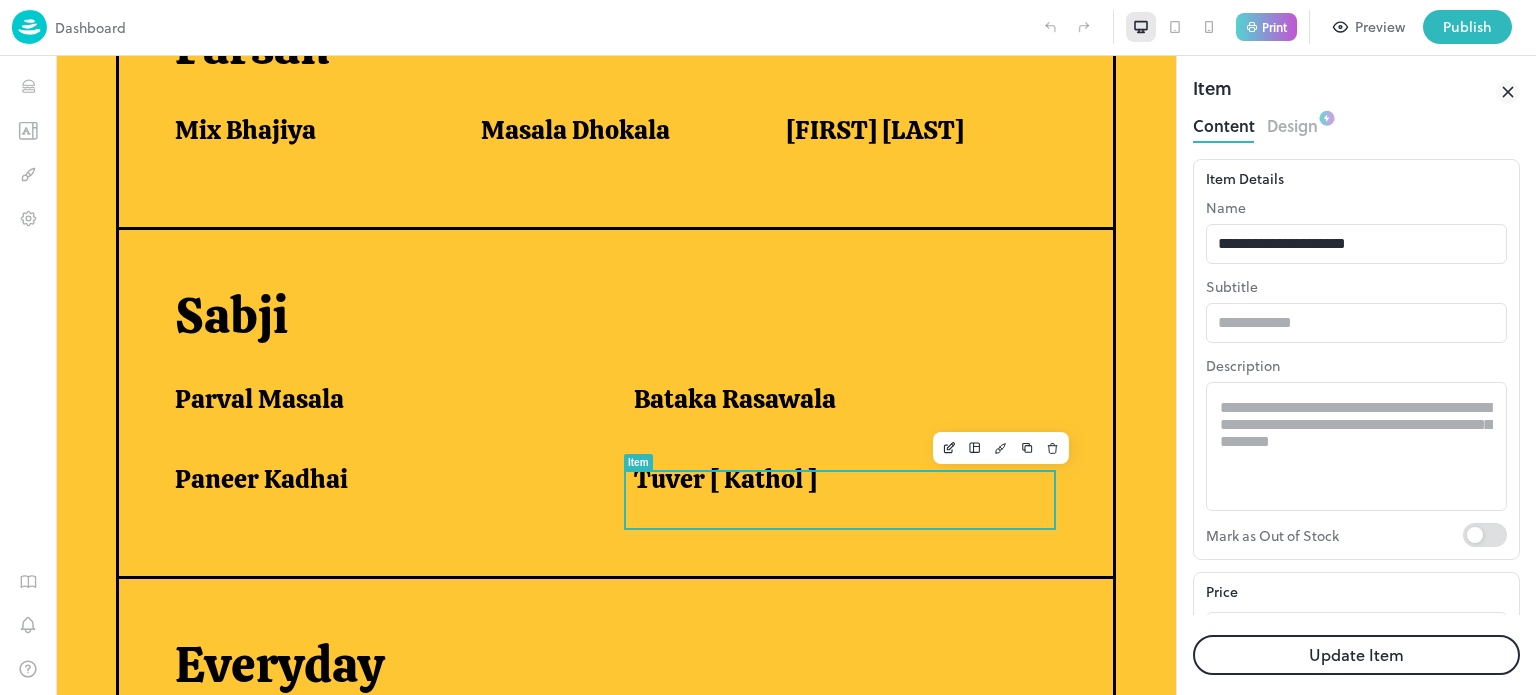 click on "Update Item" at bounding box center [1356, 655] 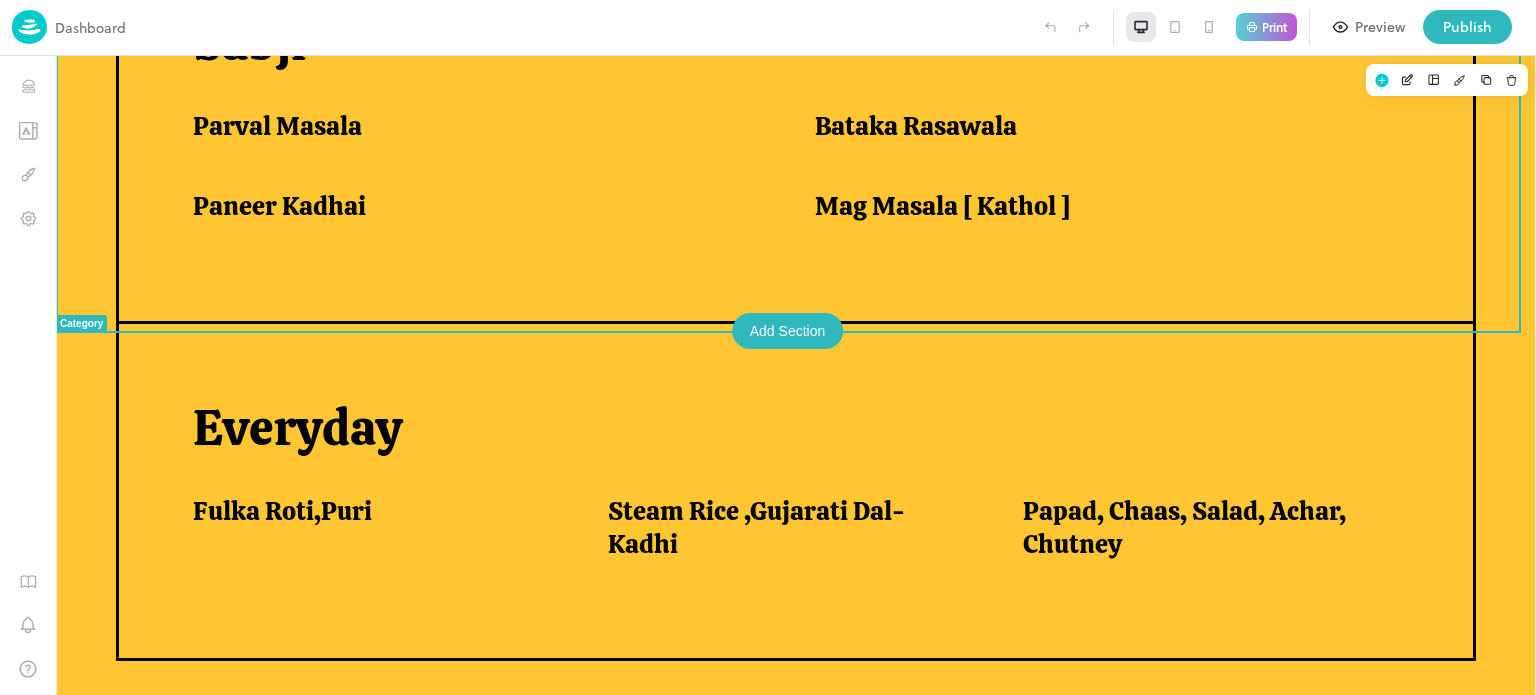 scroll, scrollTop: 1761, scrollLeft: 0, axis: vertical 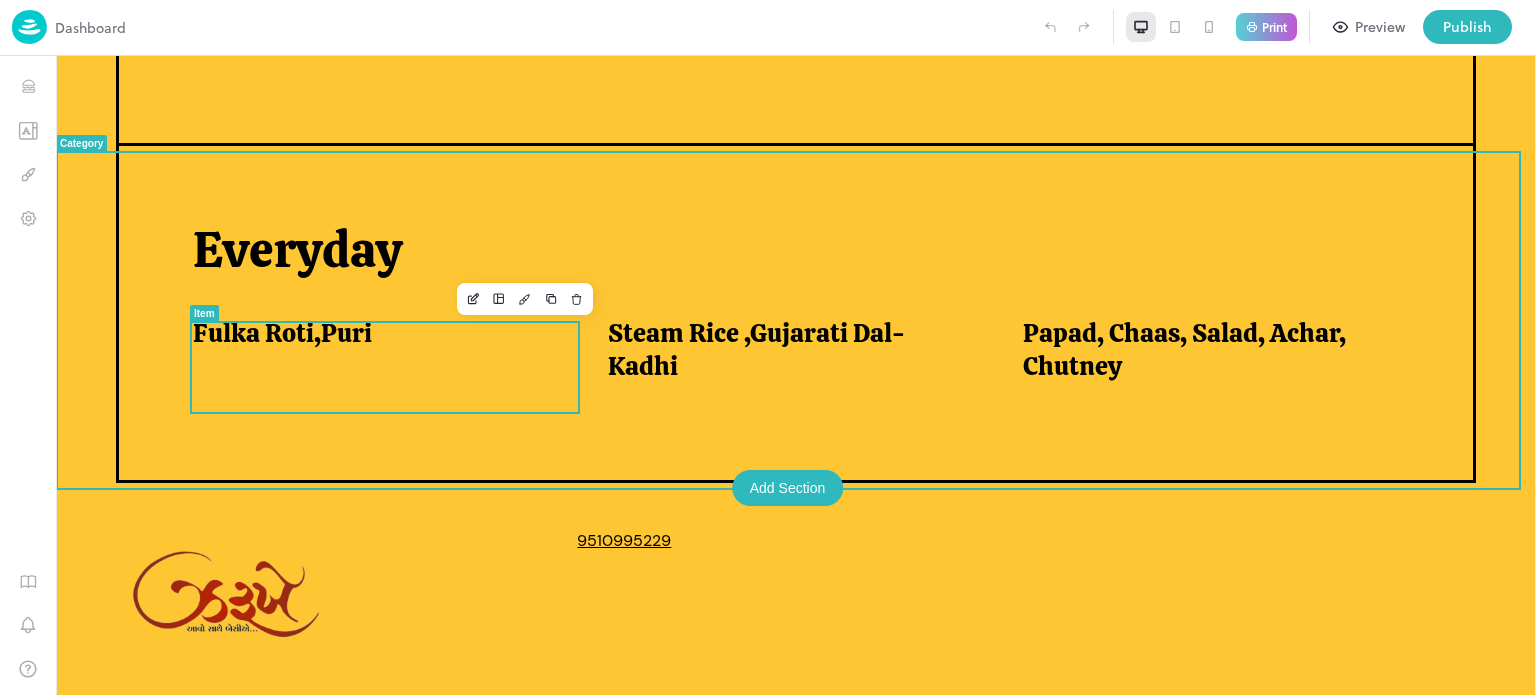 click on "Fulka Roti,Puri" at bounding box center (376, 333) 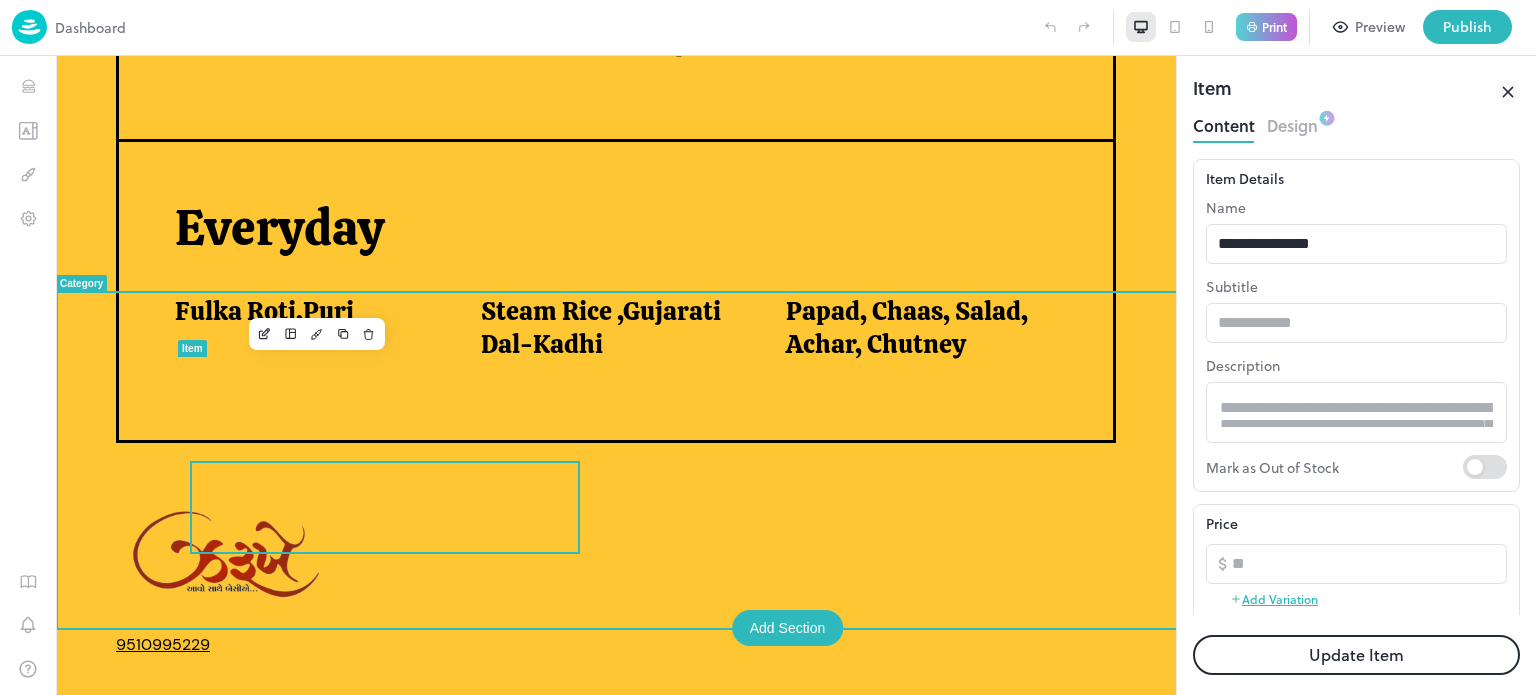 scroll, scrollTop: 0, scrollLeft: 0, axis: both 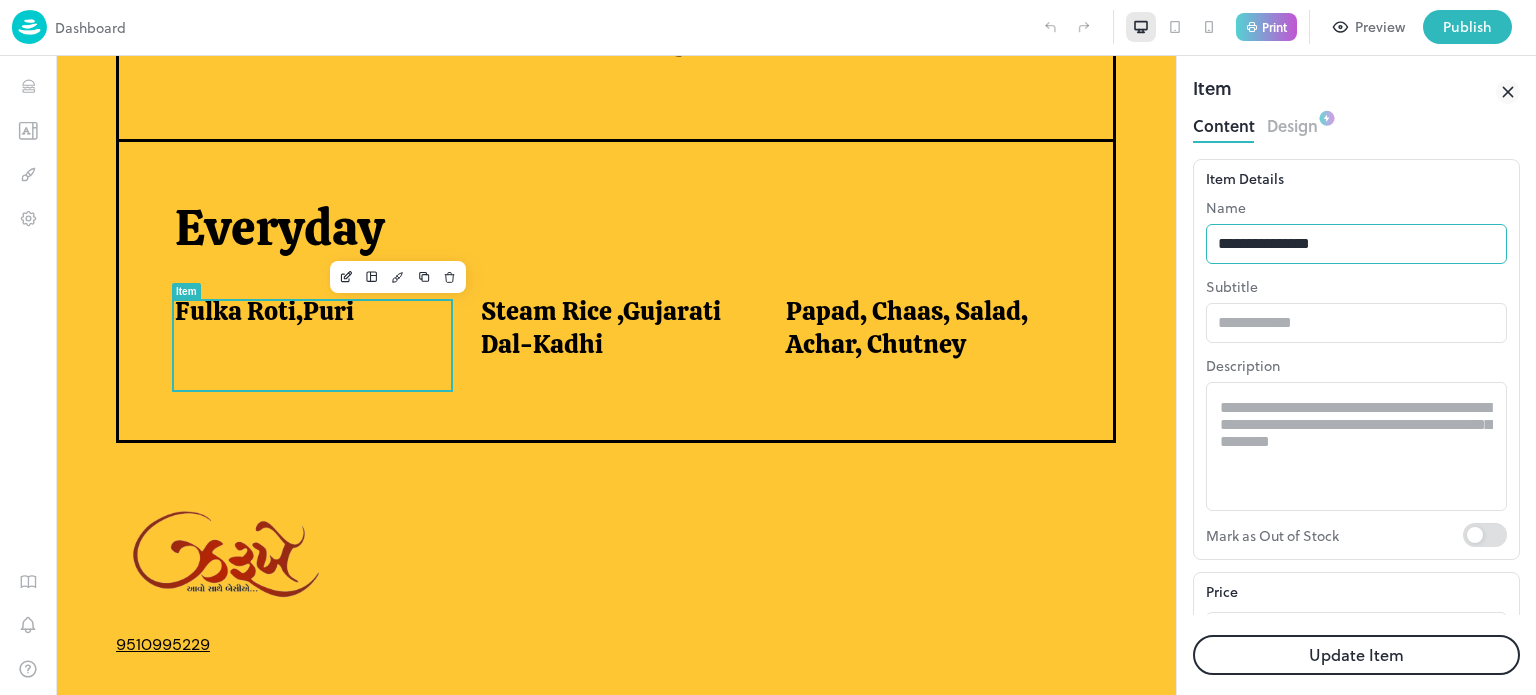 click on "**********" at bounding box center [1356, 244] 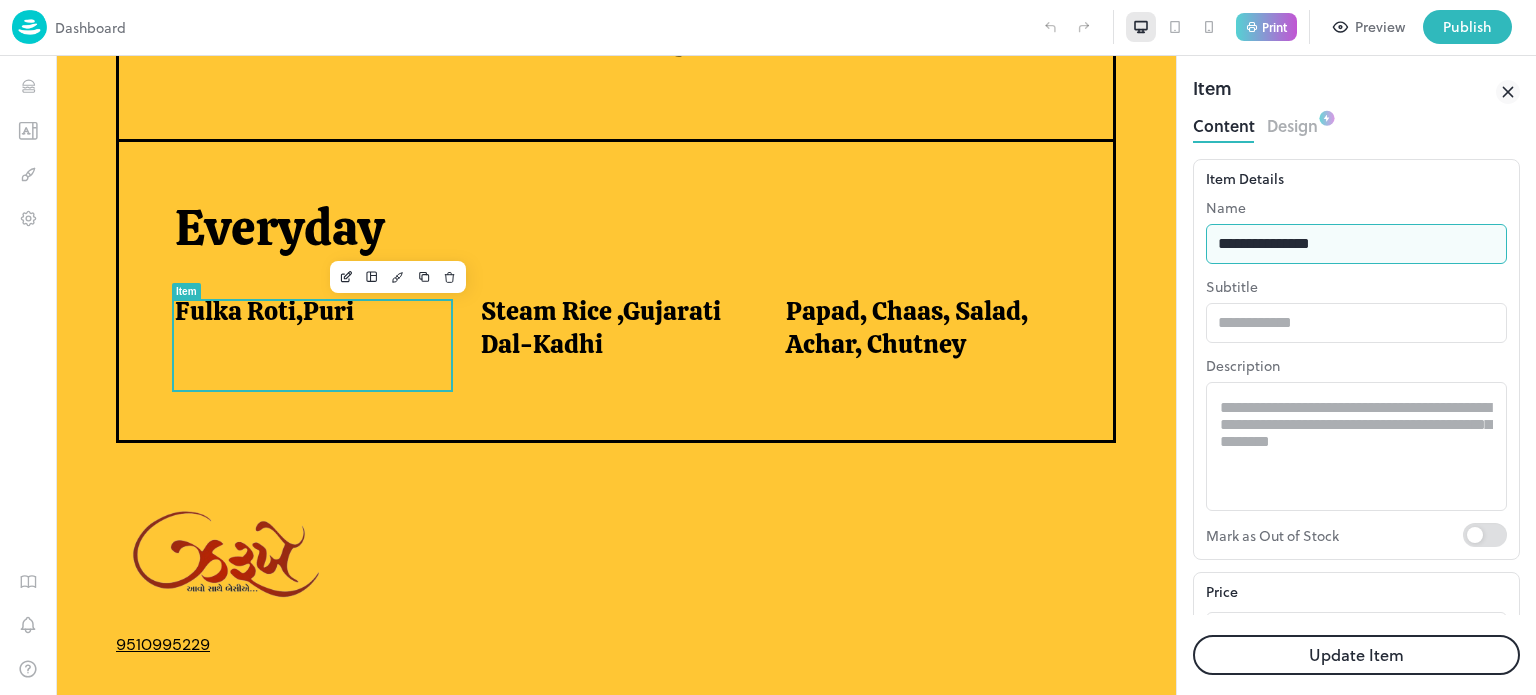 click on "**********" at bounding box center (1356, 244) 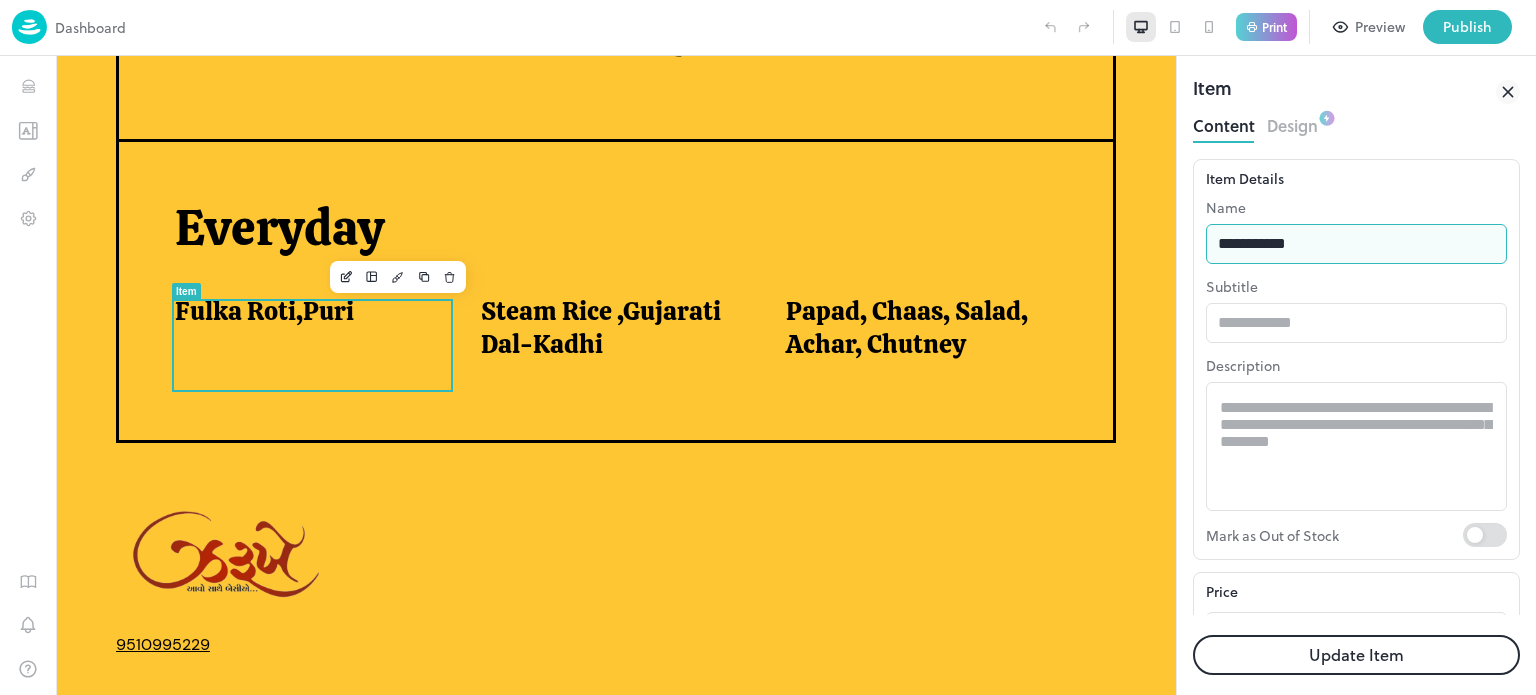 type on "**********" 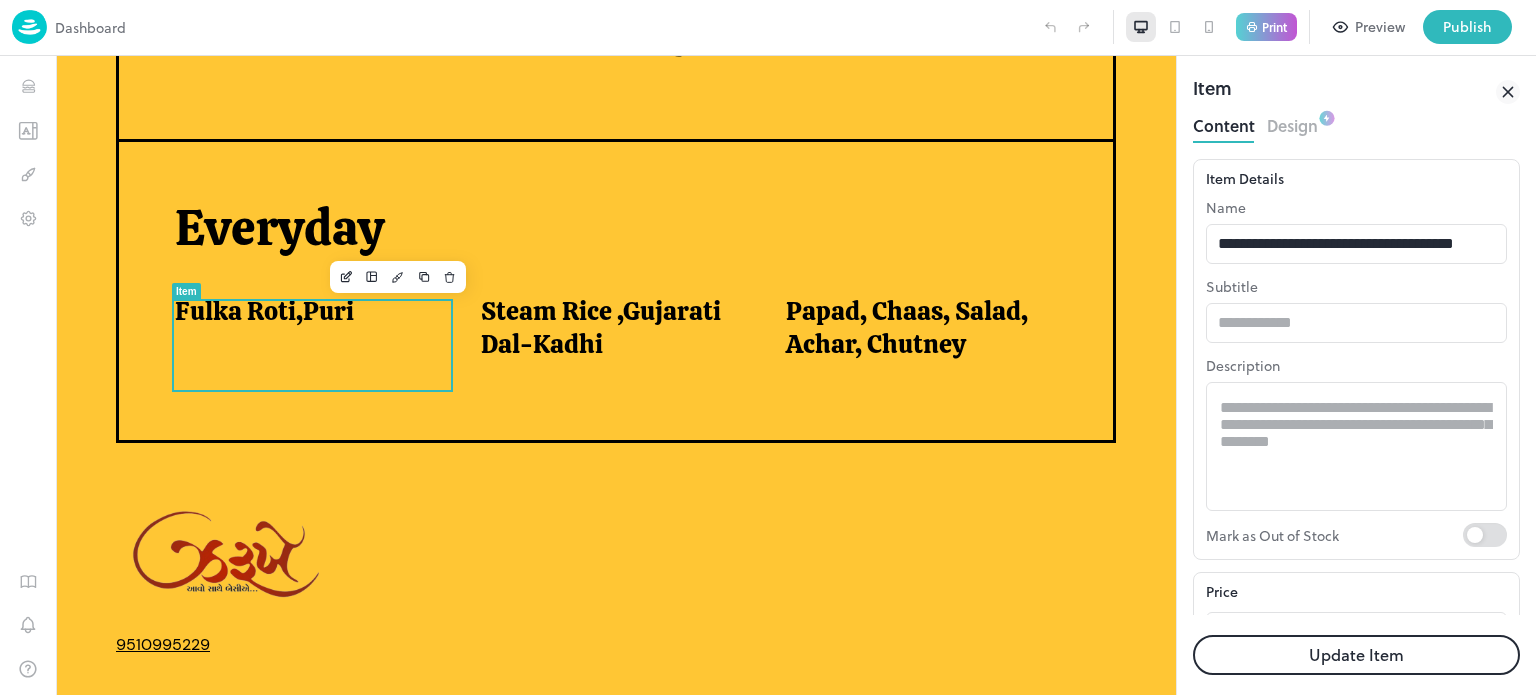 click on "Update Item" at bounding box center (1356, 655) 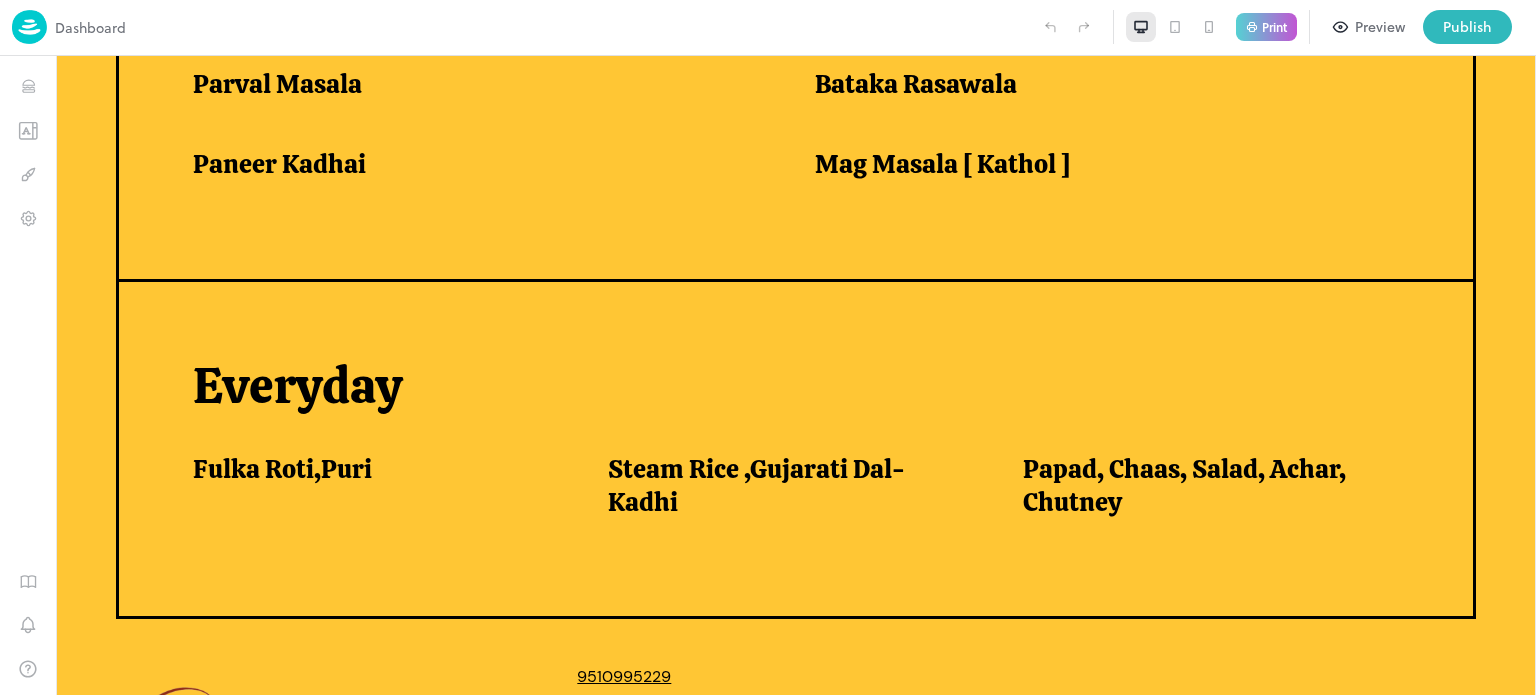 scroll, scrollTop: 1761, scrollLeft: 0, axis: vertical 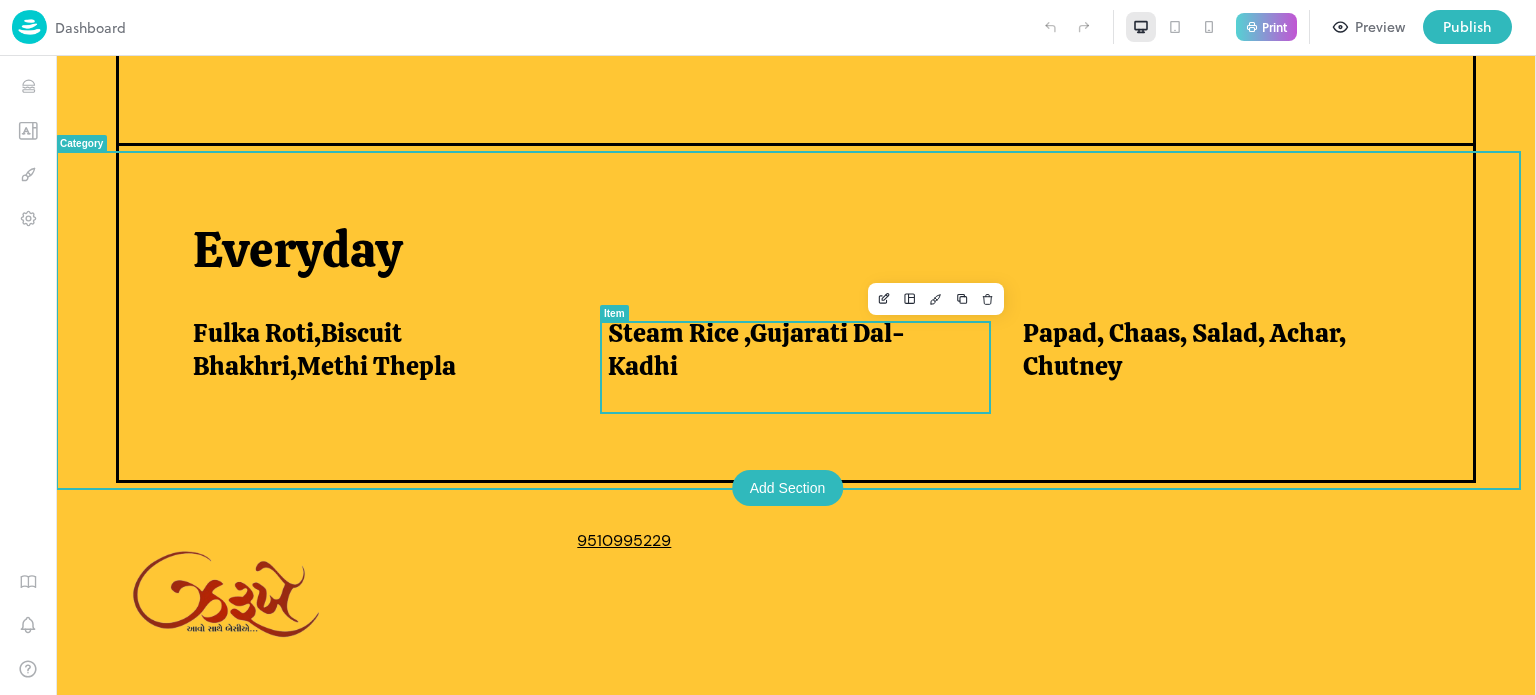 click on "Steam Rice ,Gujarati Dal-Kadhi" at bounding box center [791, 349] 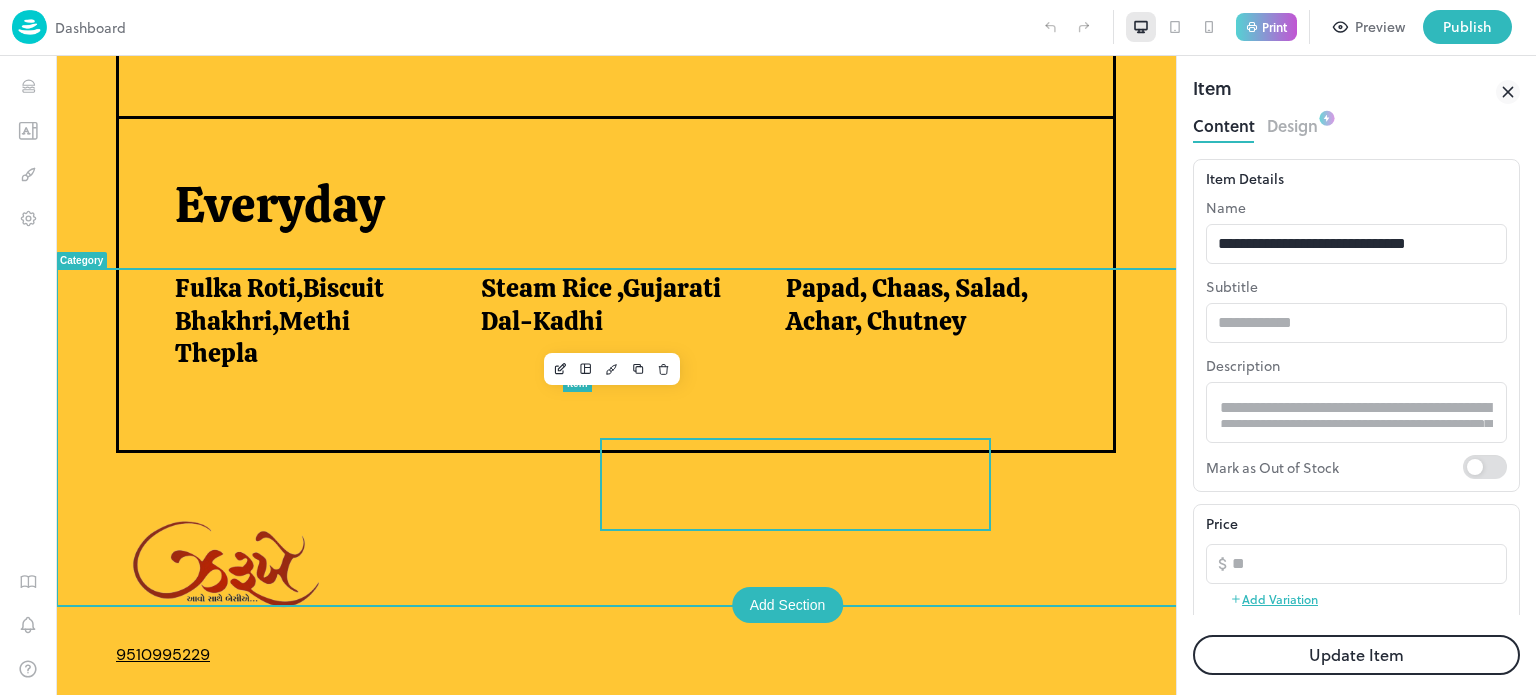 scroll, scrollTop: 0, scrollLeft: 0, axis: both 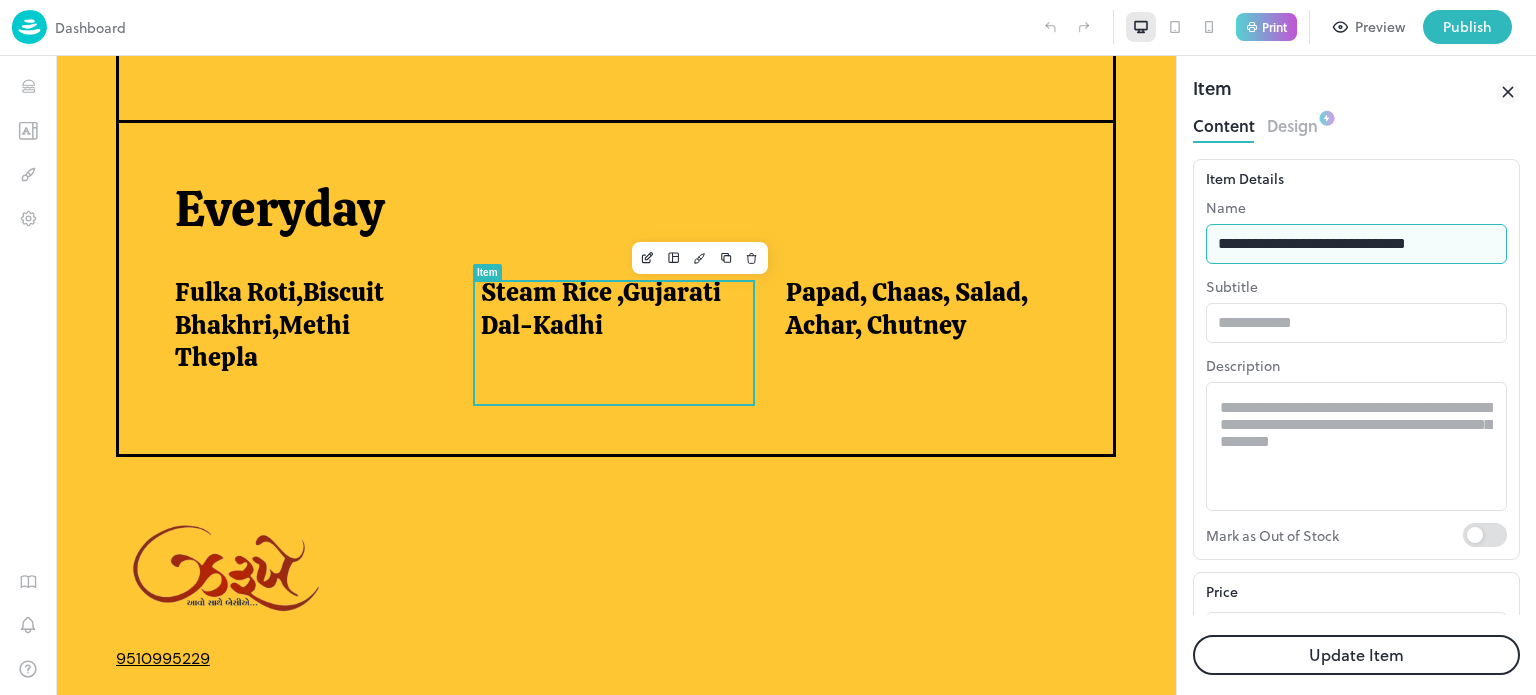 click on "**********" at bounding box center (1356, 244) 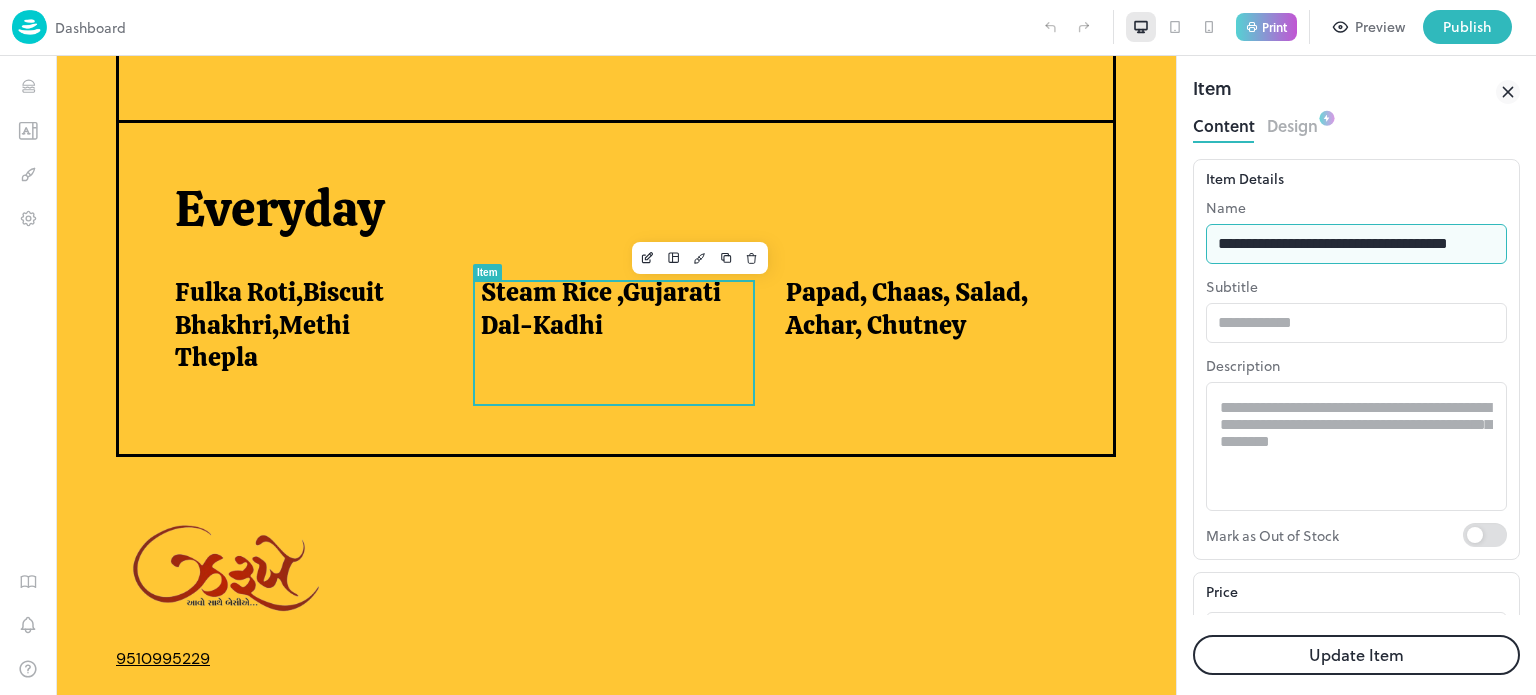 click on "**********" at bounding box center [1356, 244] 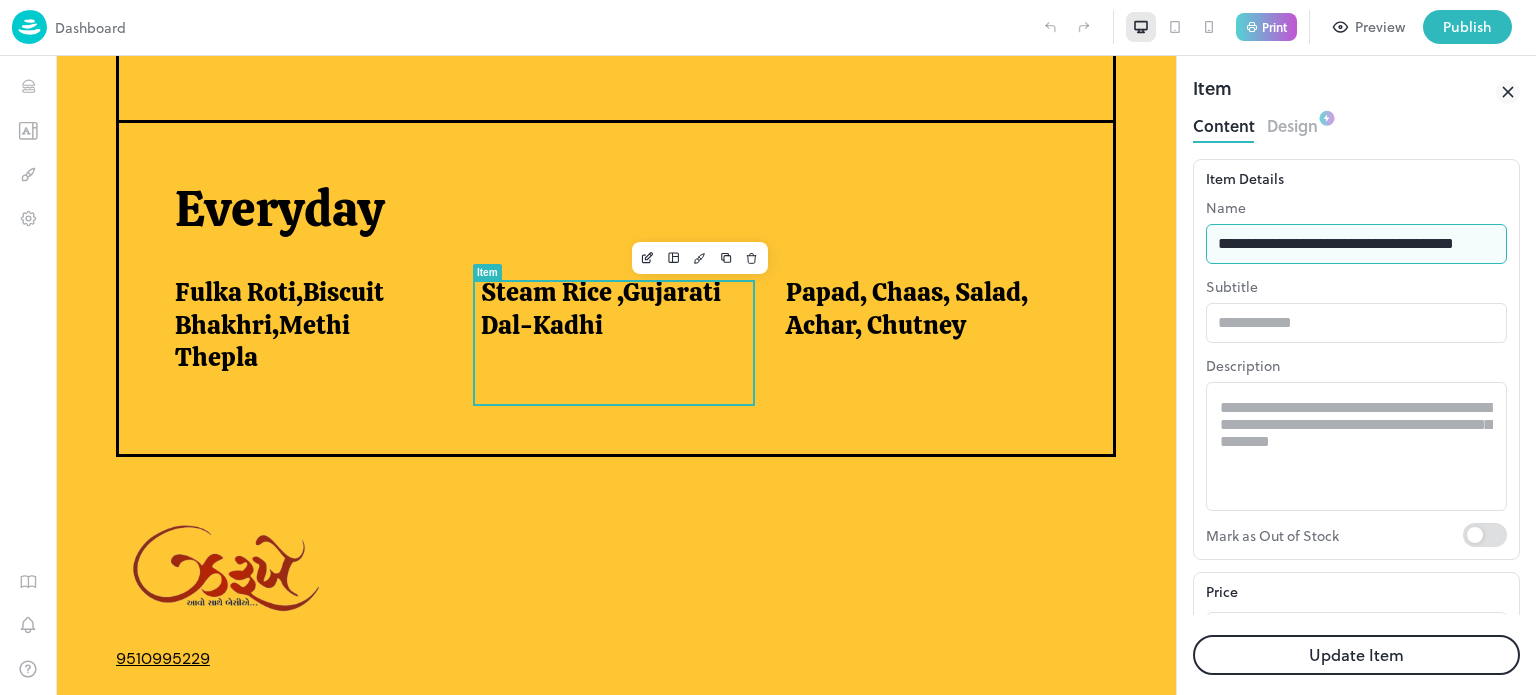 type on "**********" 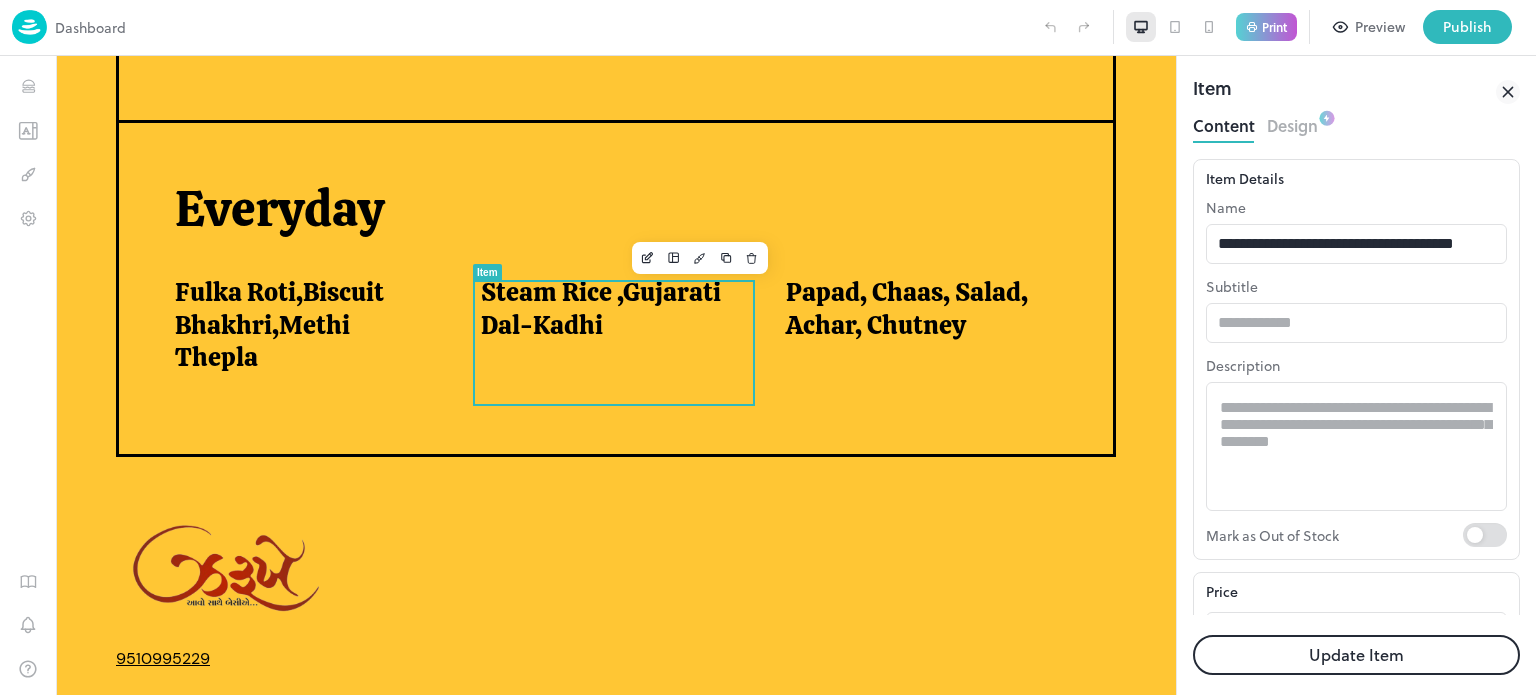click on "Update Item" at bounding box center (1356, 655) 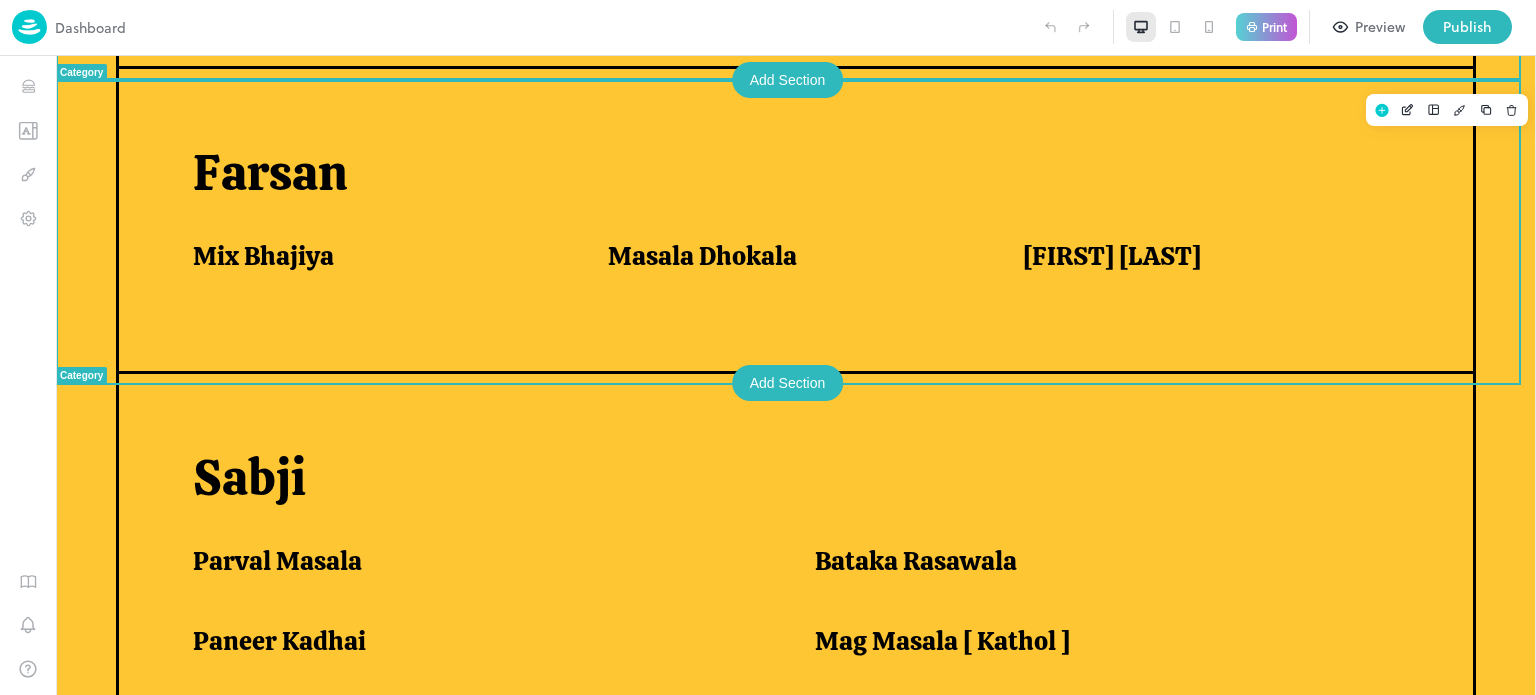 scroll, scrollTop: 1244, scrollLeft: 0, axis: vertical 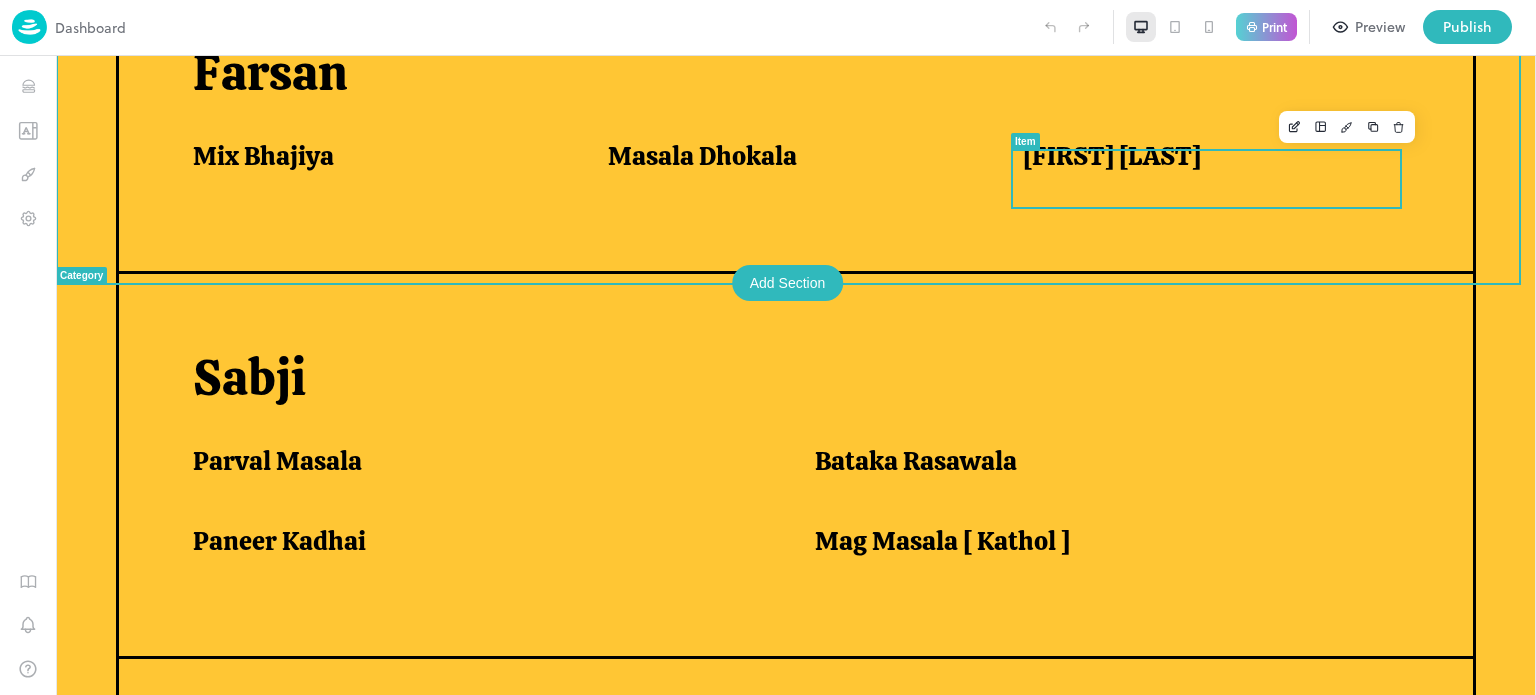 click on "[FIRST] [LAST]" at bounding box center [1218, 168] 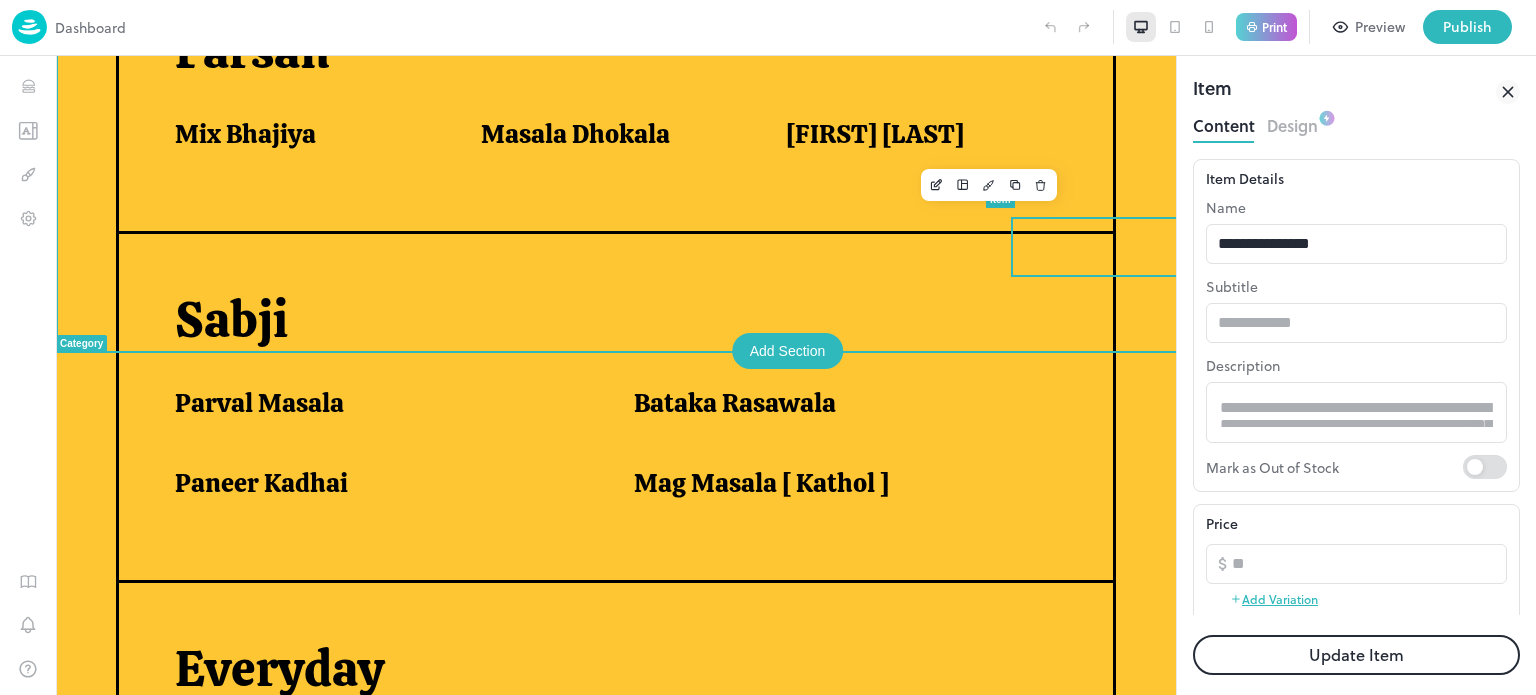 scroll, scrollTop: 0, scrollLeft: 0, axis: both 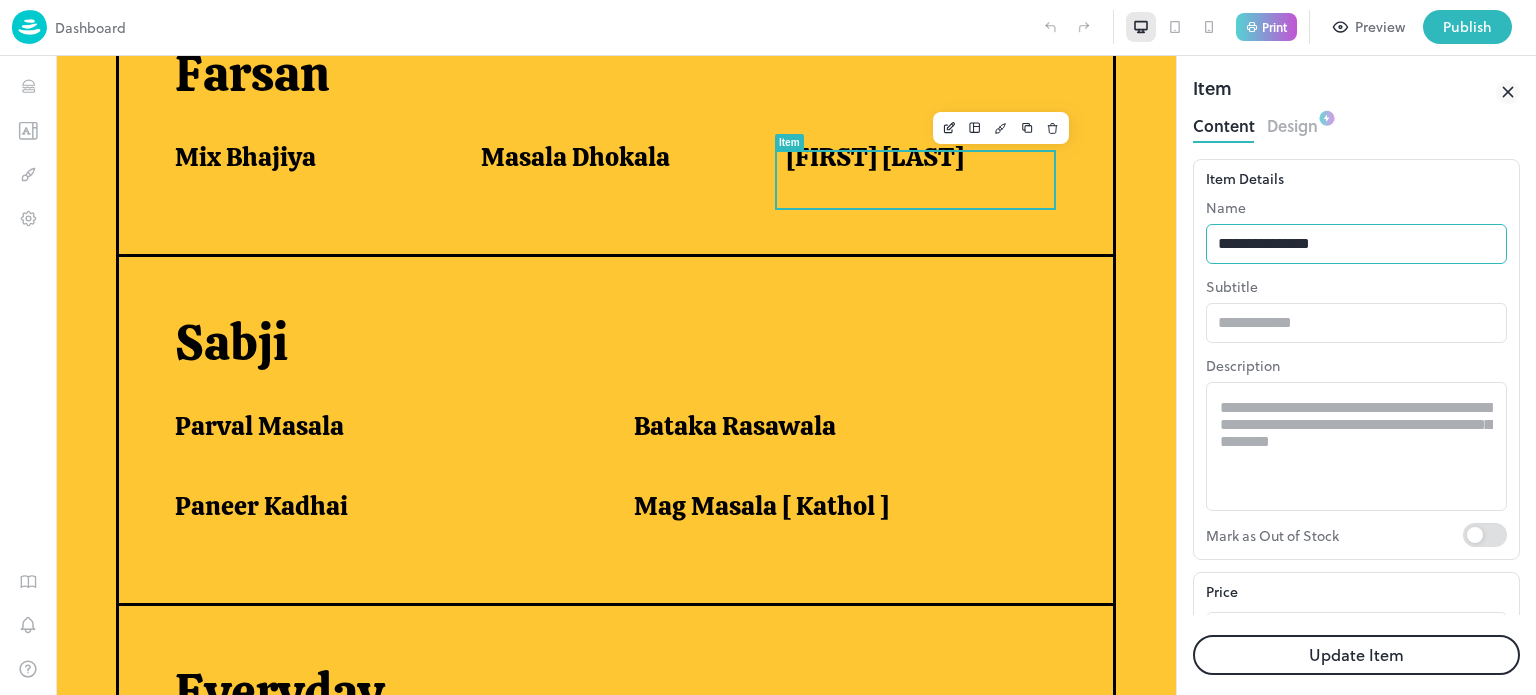click on "**********" at bounding box center [1356, 244] 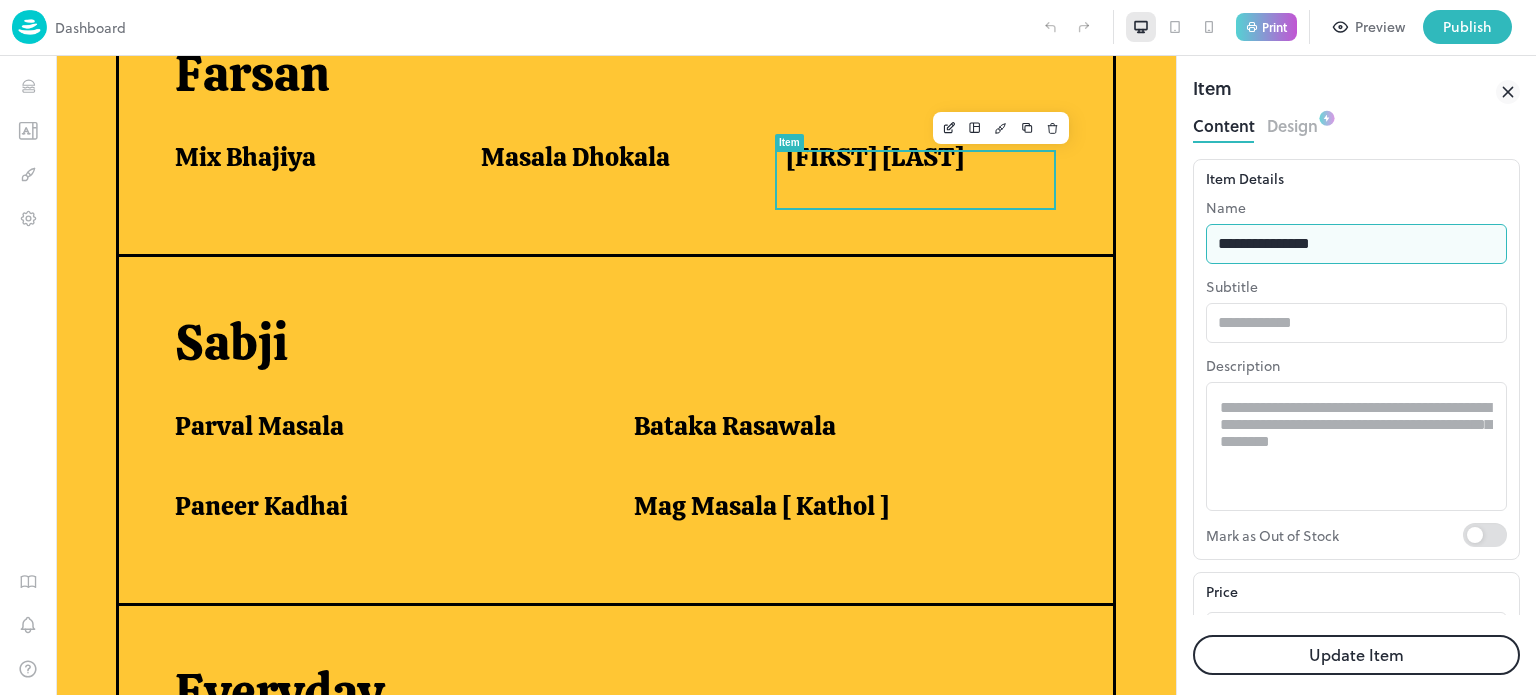 click on "**********" at bounding box center [1356, 244] 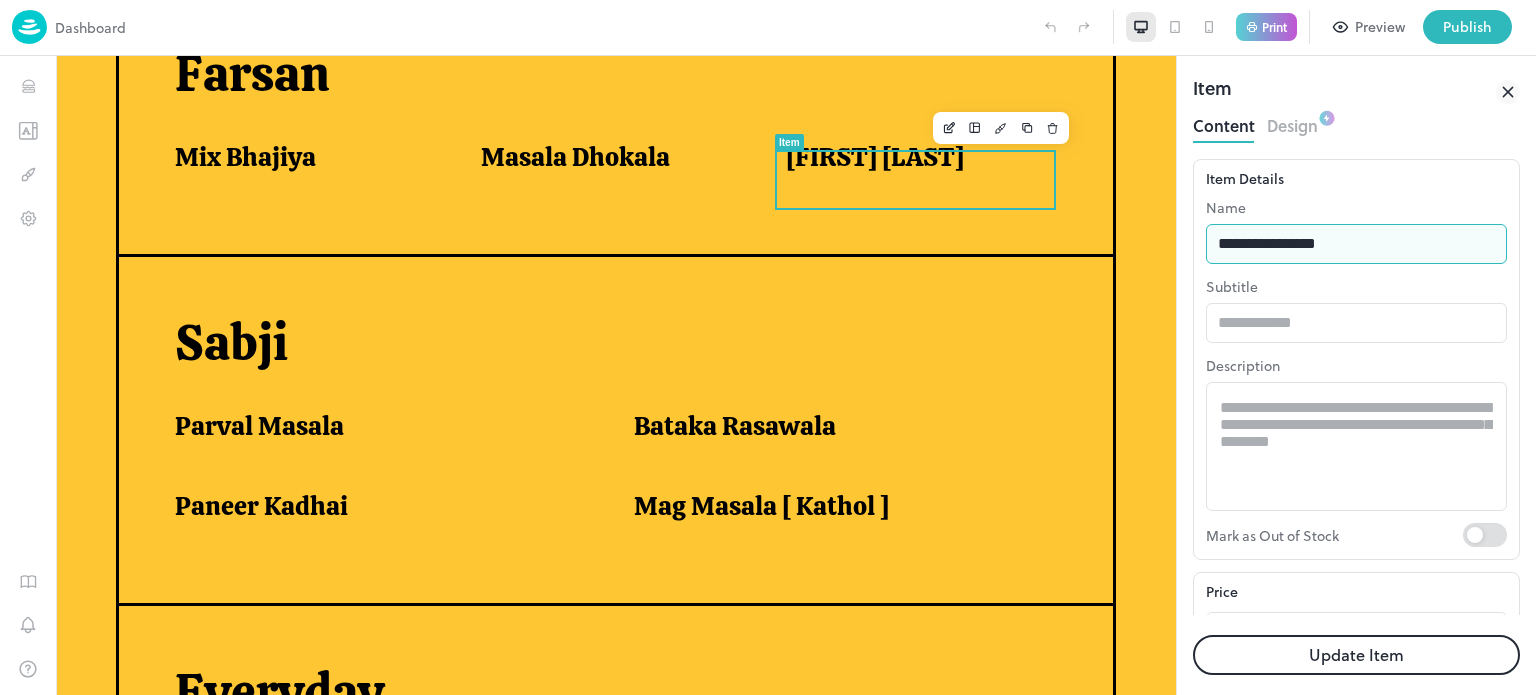 type on "**********" 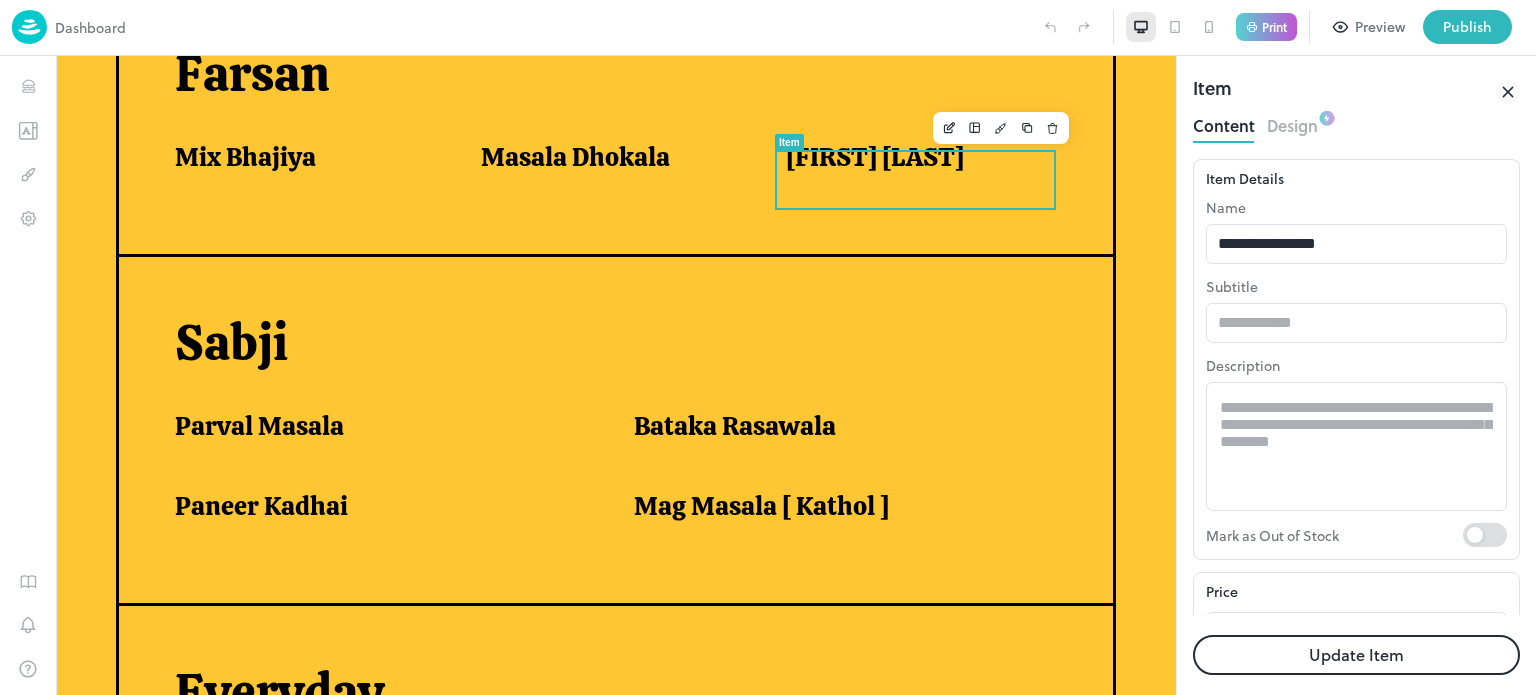 click on "Update Item" at bounding box center (1356, 655) 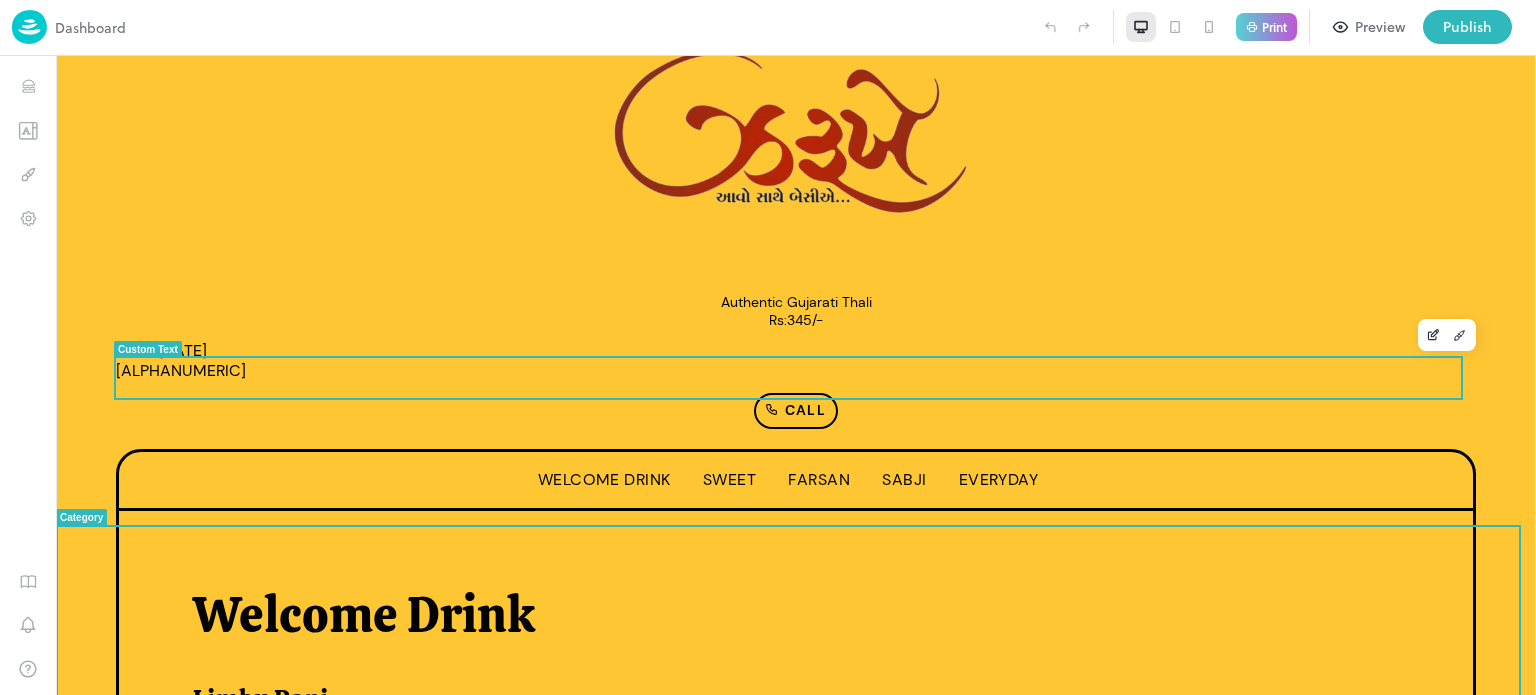 scroll, scrollTop: 52, scrollLeft: 0, axis: vertical 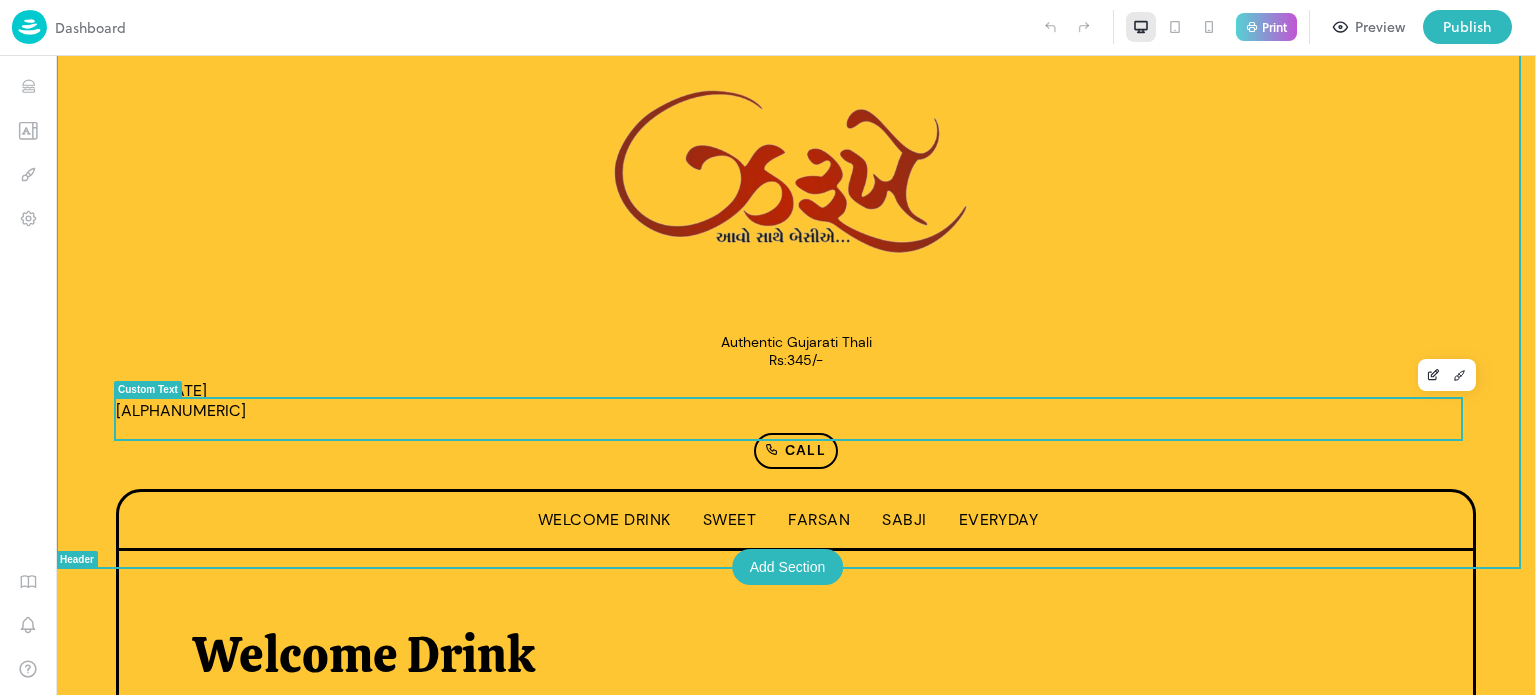 click on "Date=[DATE]
[ALPHANUMERIC]" at bounding box center [796, 401] 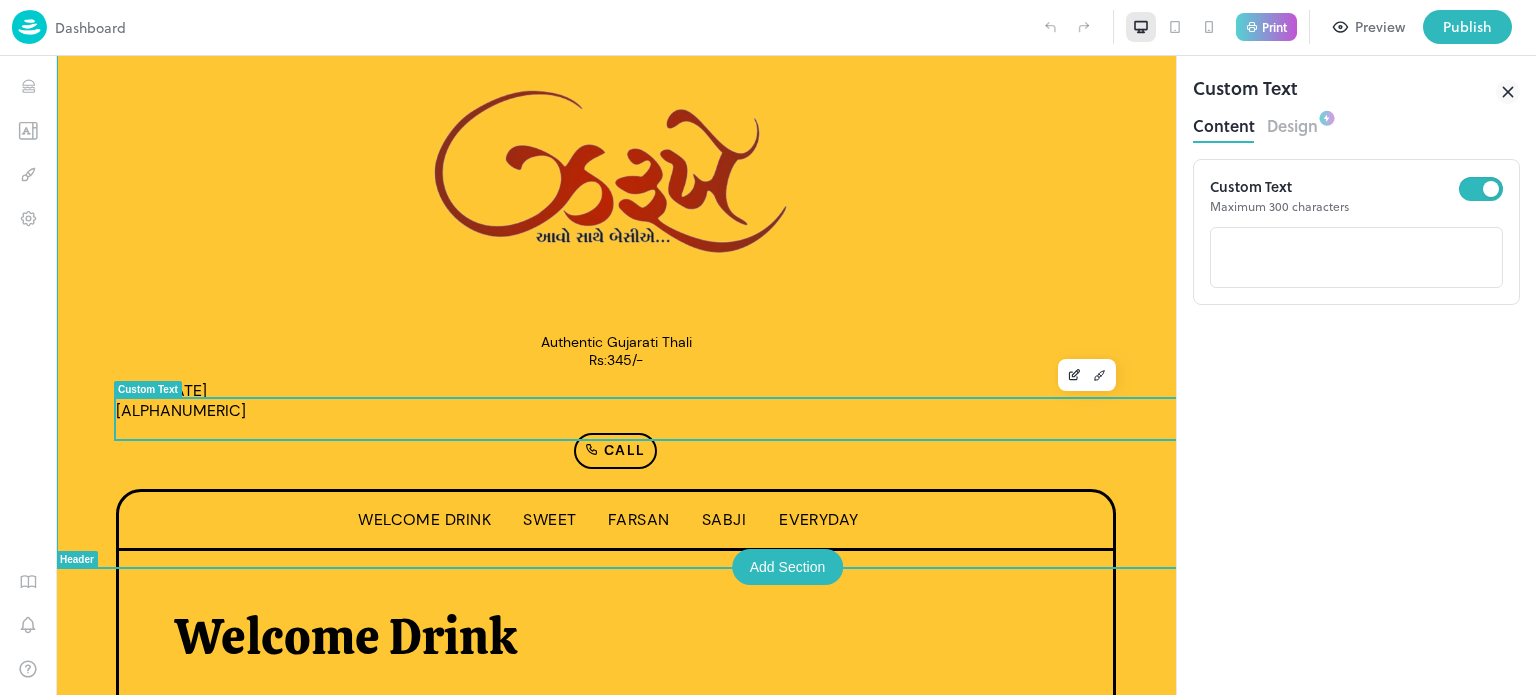 scroll, scrollTop: 0, scrollLeft: 0, axis: both 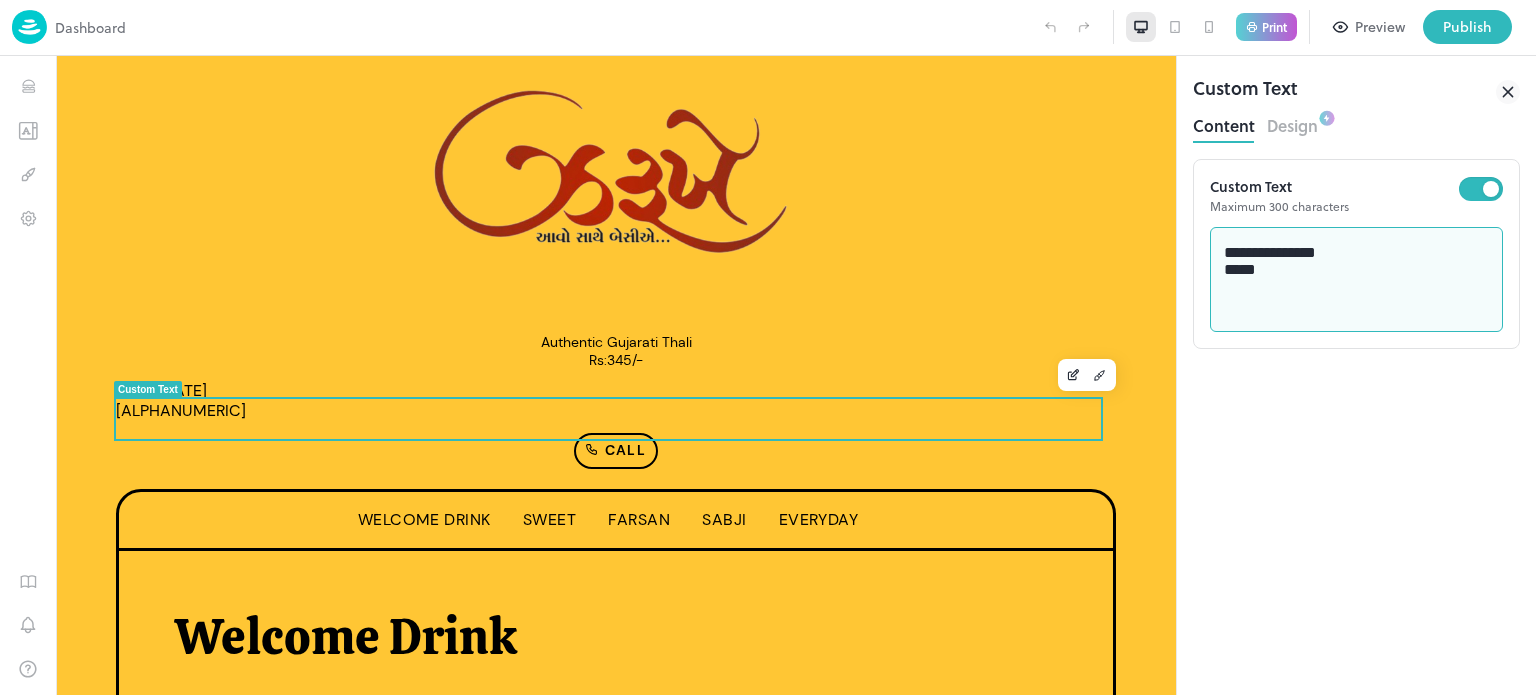 click on "**********" at bounding box center [1357, 280] 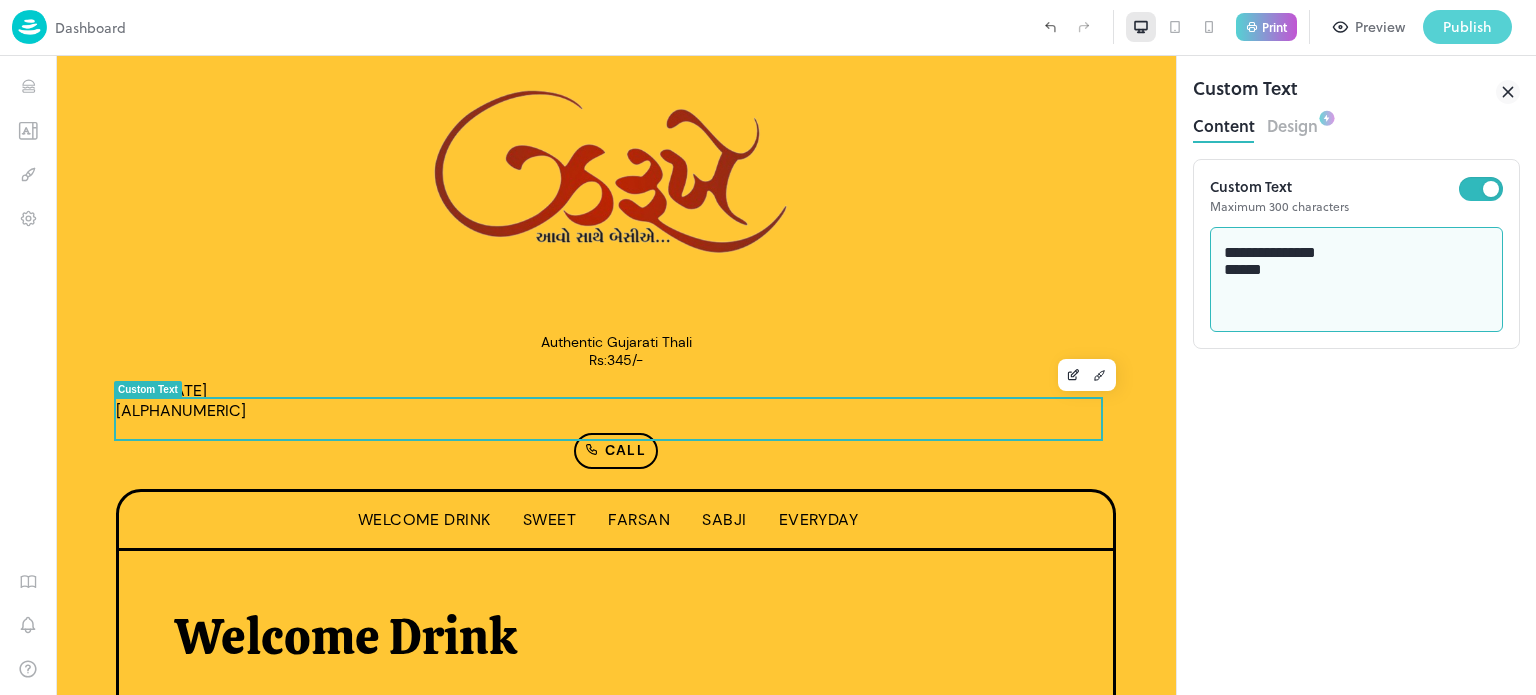 type on "**********" 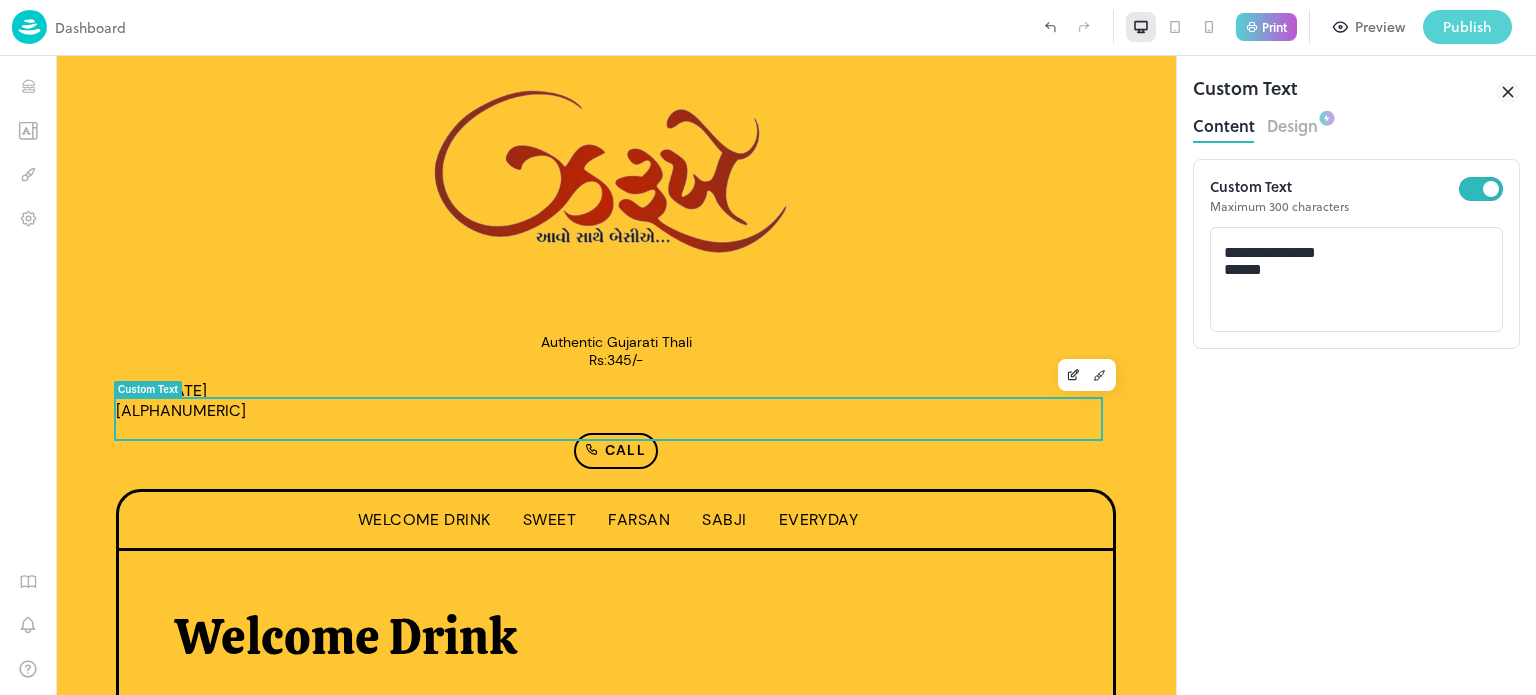 click on "Publish" at bounding box center (1467, 27) 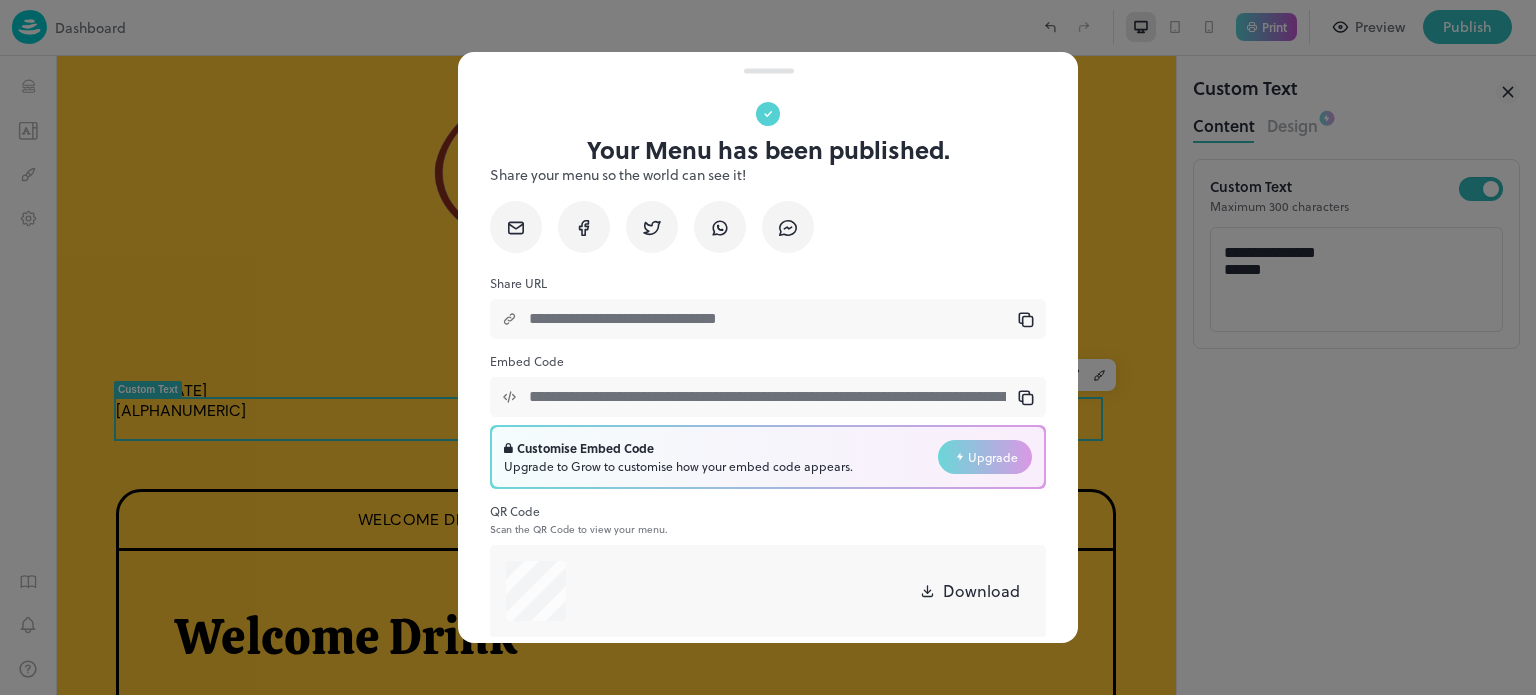 click on "**********" at bounding box center (767, 319) 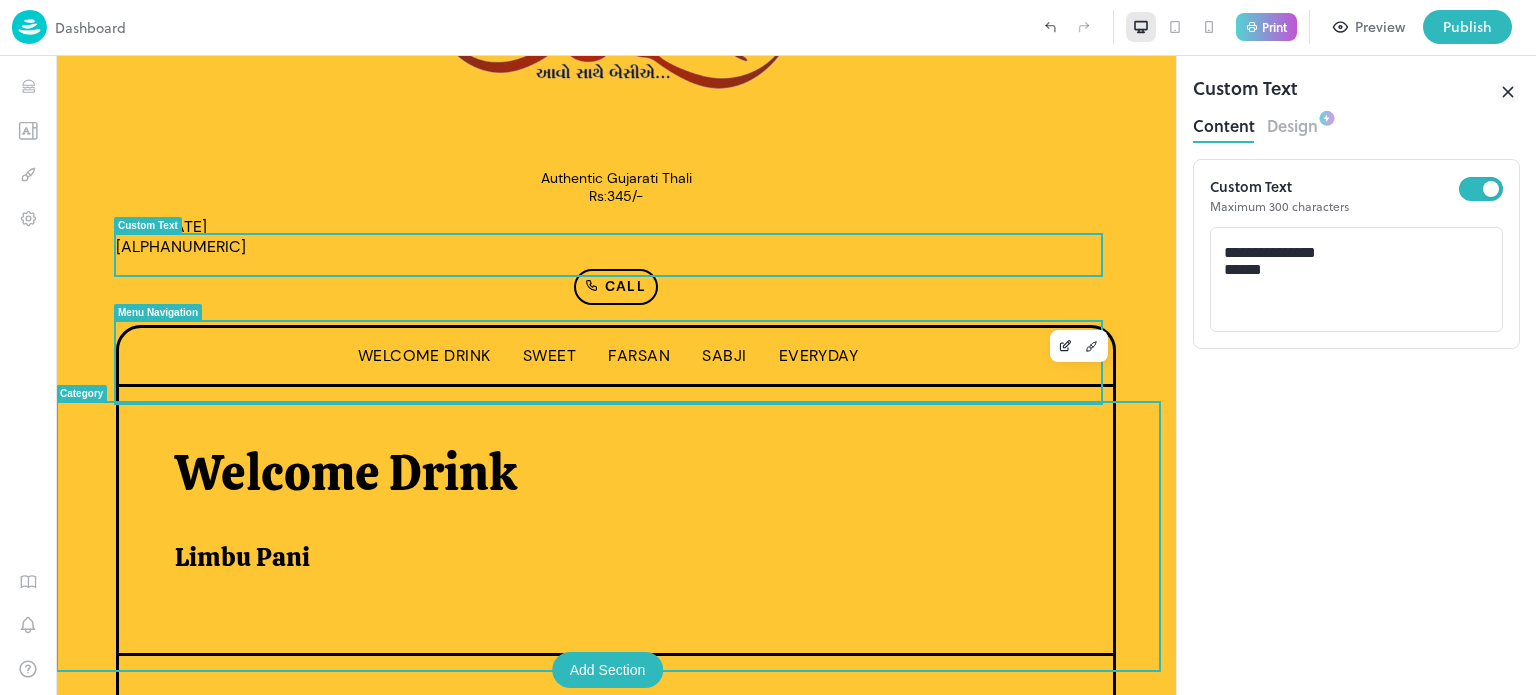 scroll, scrollTop: 0, scrollLeft: 0, axis: both 